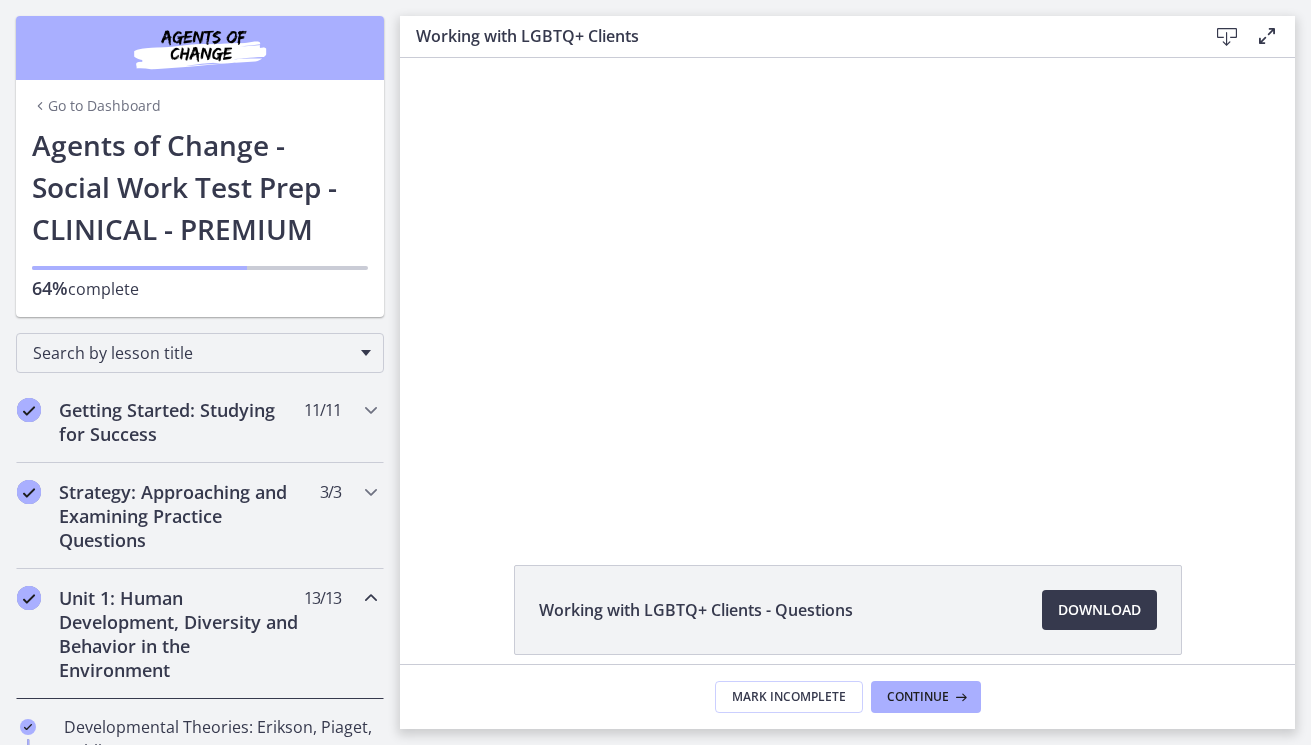 scroll, scrollTop: 0, scrollLeft: 0, axis: both 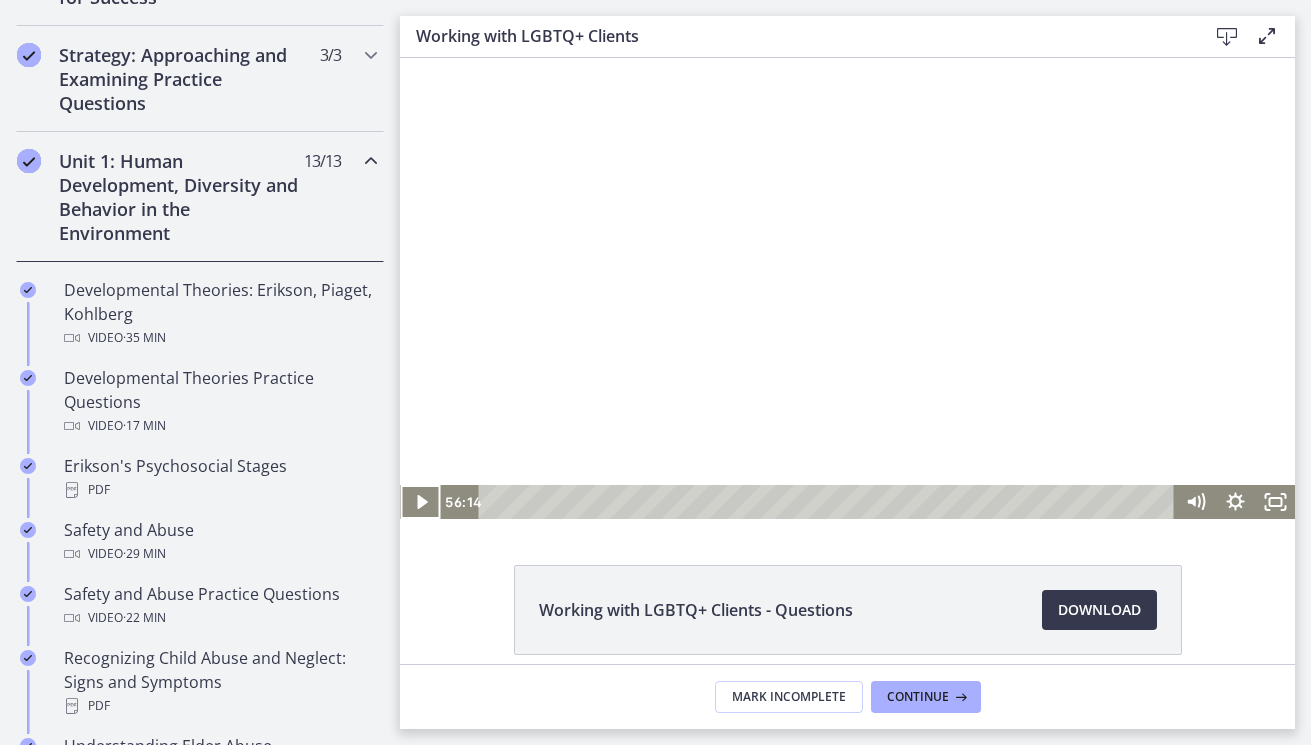 click at bounding box center (371, 161) 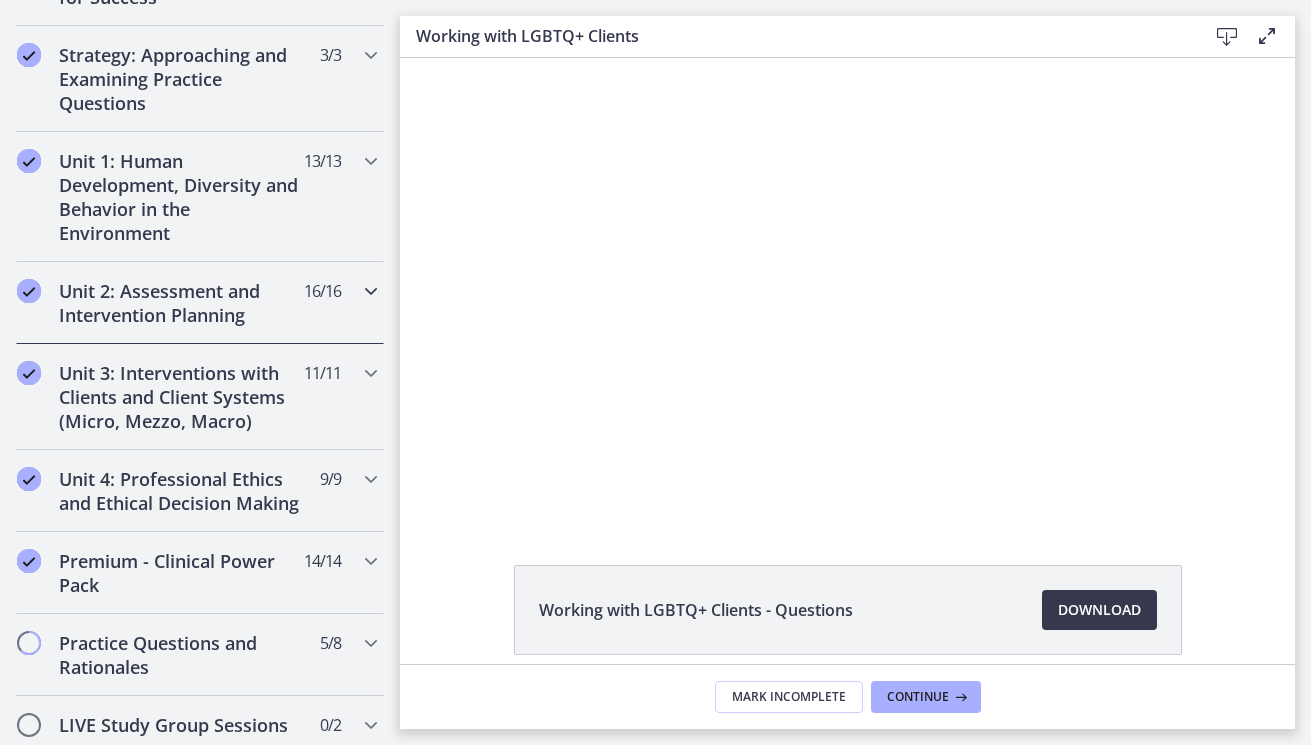 click at bounding box center [371, 291] 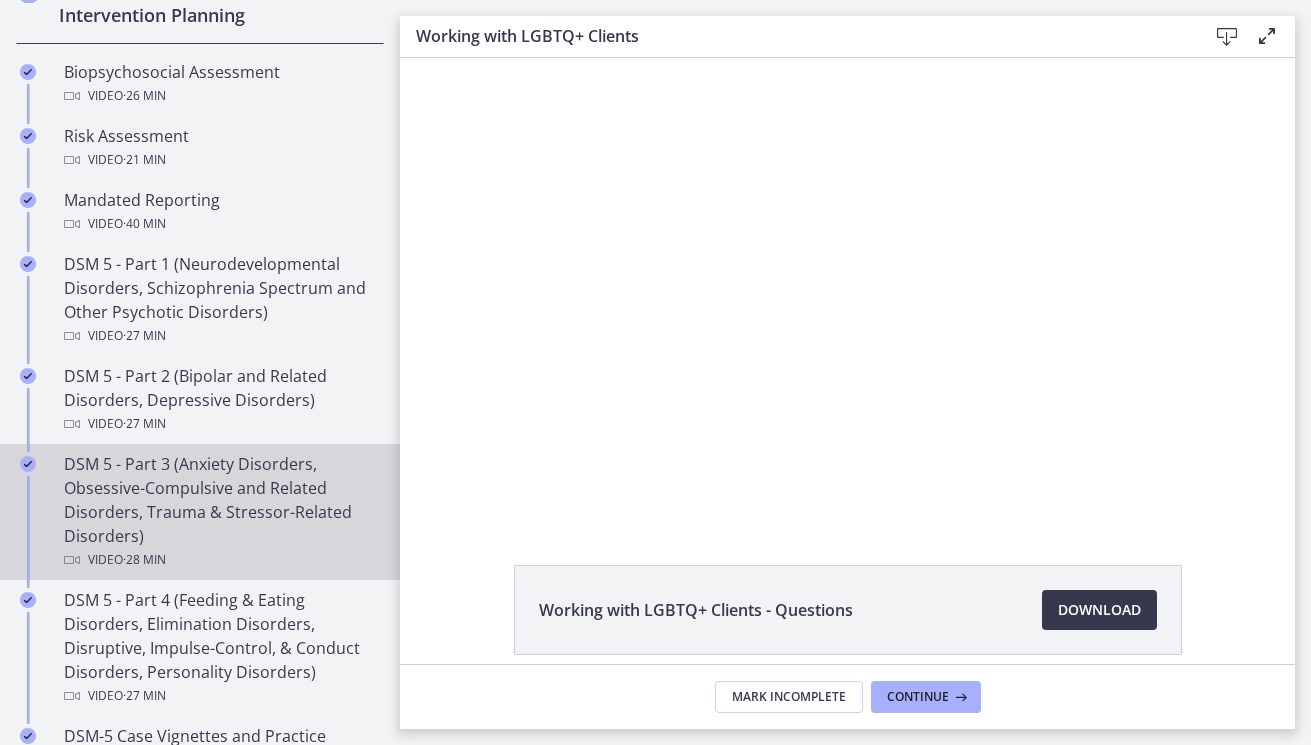 scroll, scrollTop: 736, scrollLeft: 0, axis: vertical 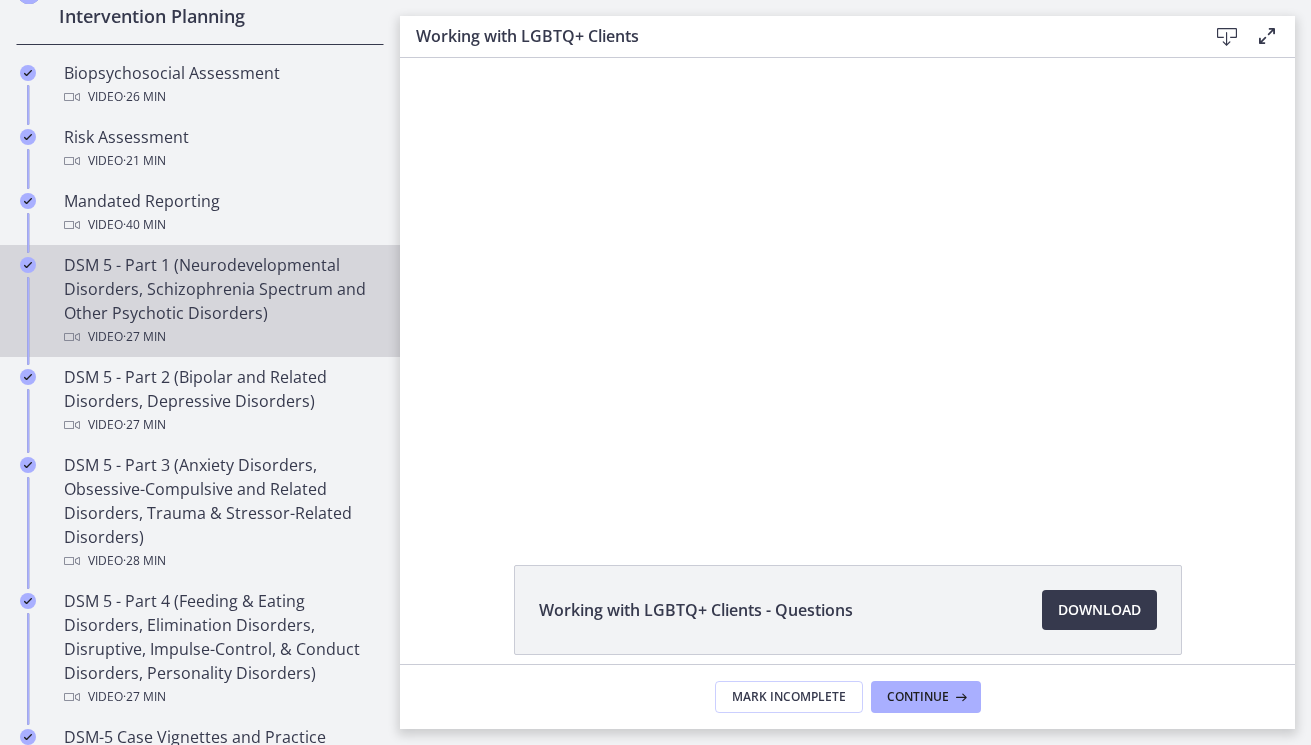 click on "DSM 5 - Part 1 (Neurodevelopmental Disorders, Schizophrenia Spectrum and Other Psychotic Disorders)
Video
·  27 min" at bounding box center [220, 301] 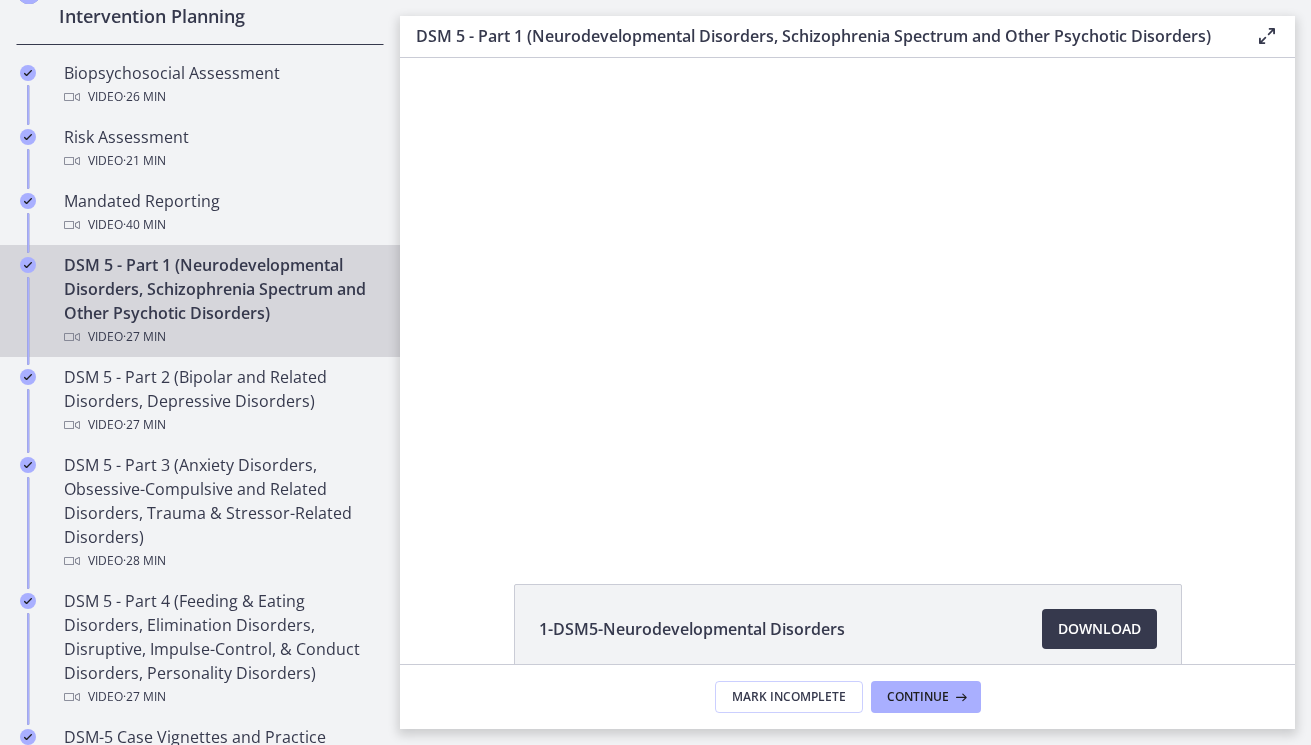 scroll, scrollTop: 0, scrollLeft: 0, axis: both 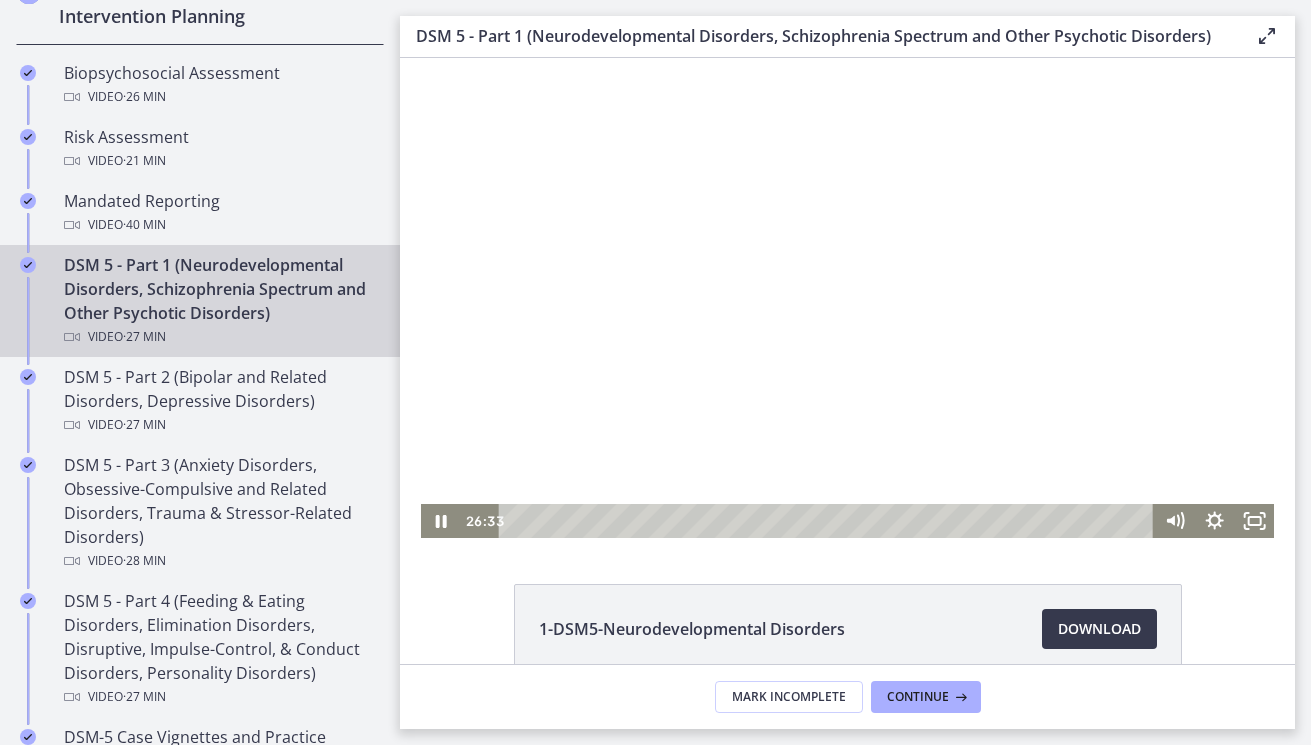 click at bounding box center [829, 521] 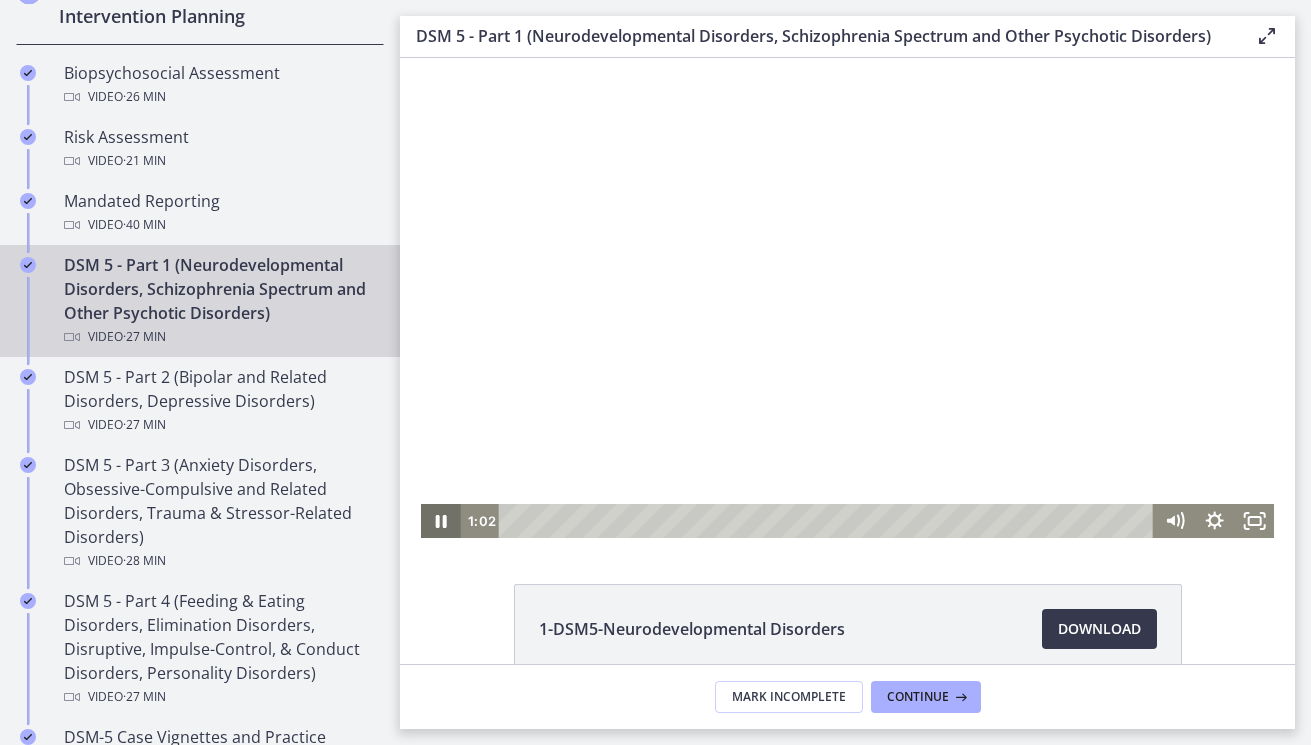 click 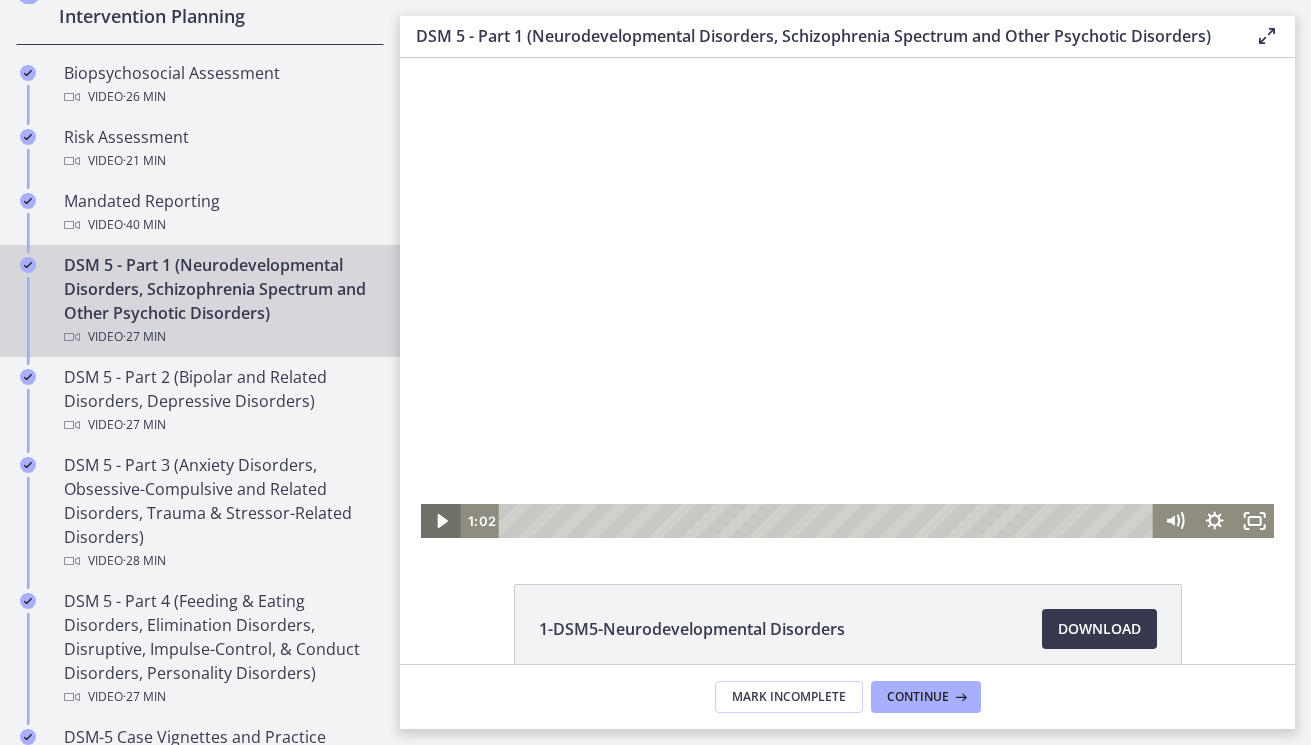 click 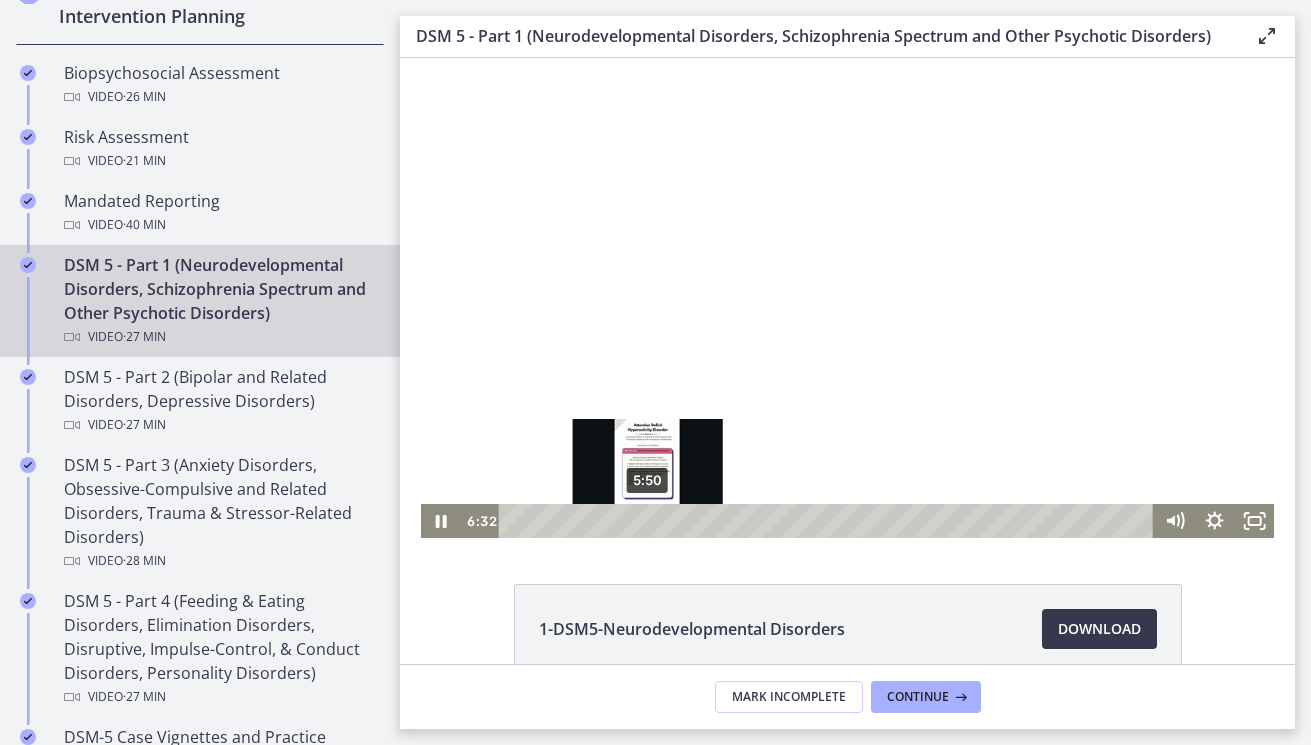click on "5:50" at bounding box center [829, 521] 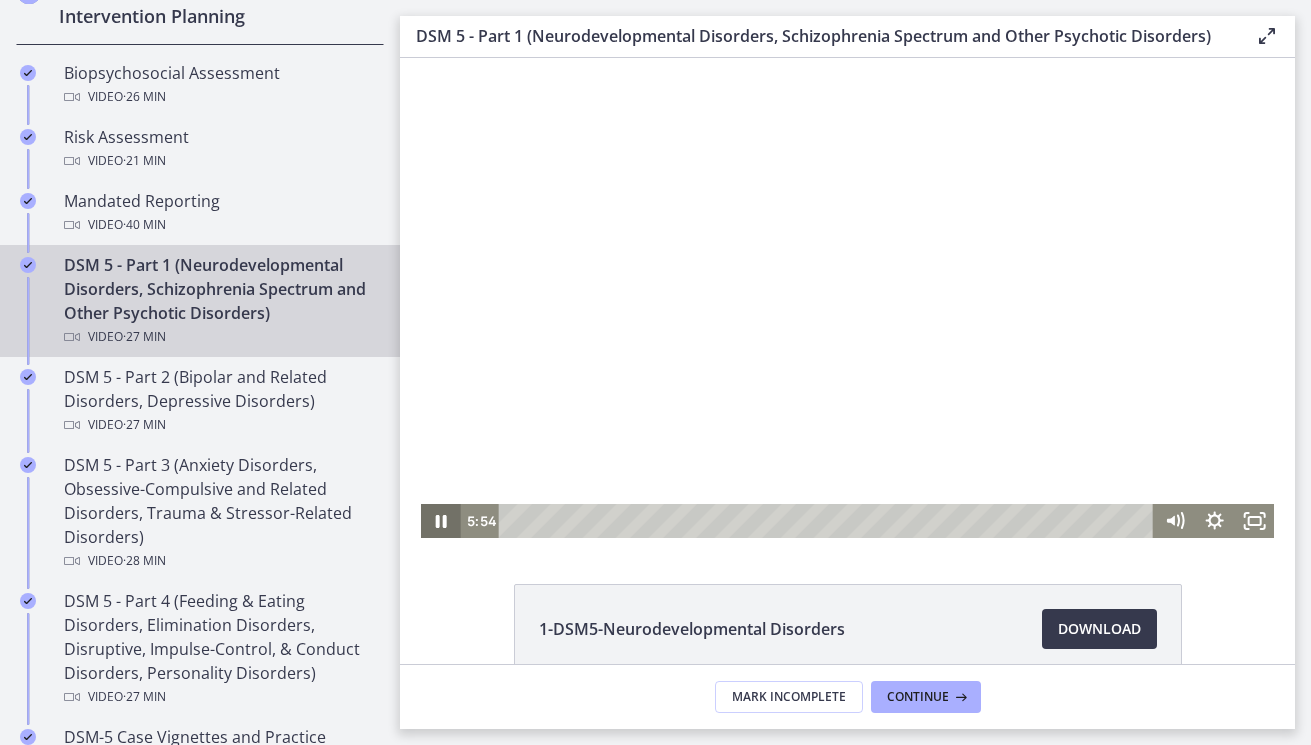 click 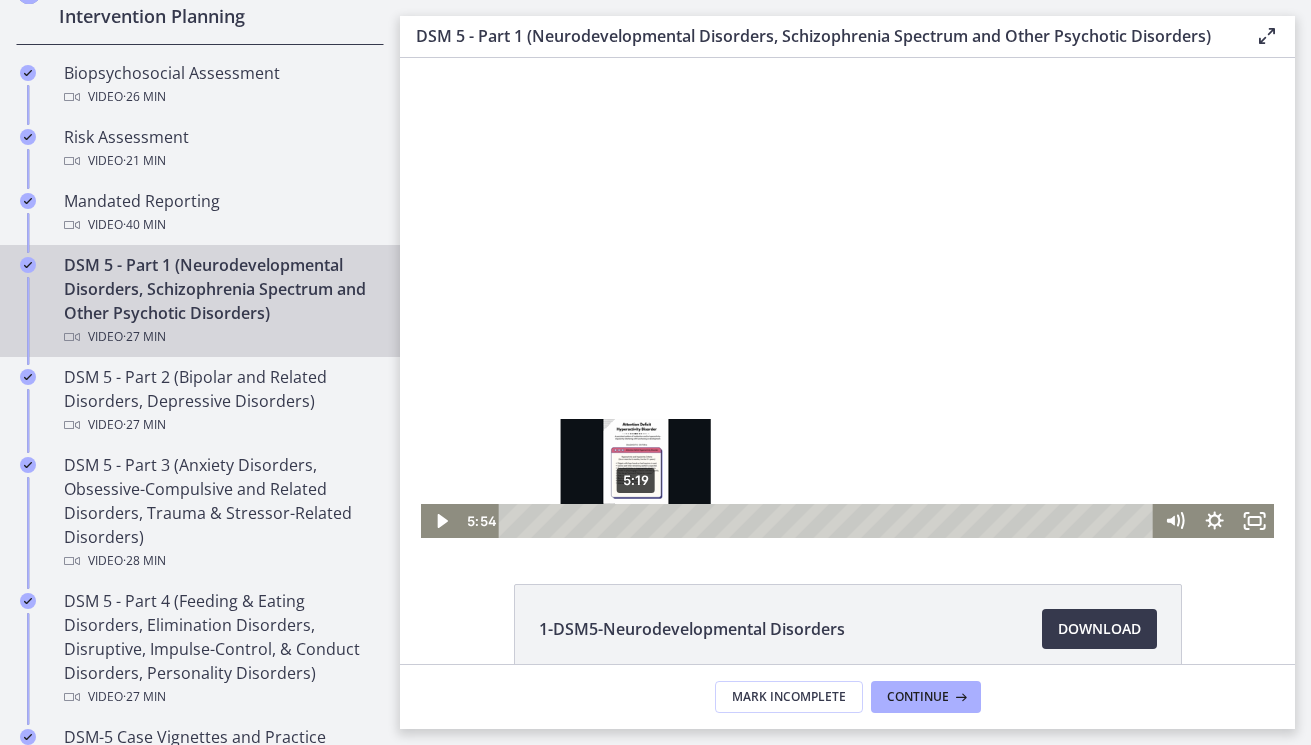 click on "5:19" at bounding box center (829, 521) 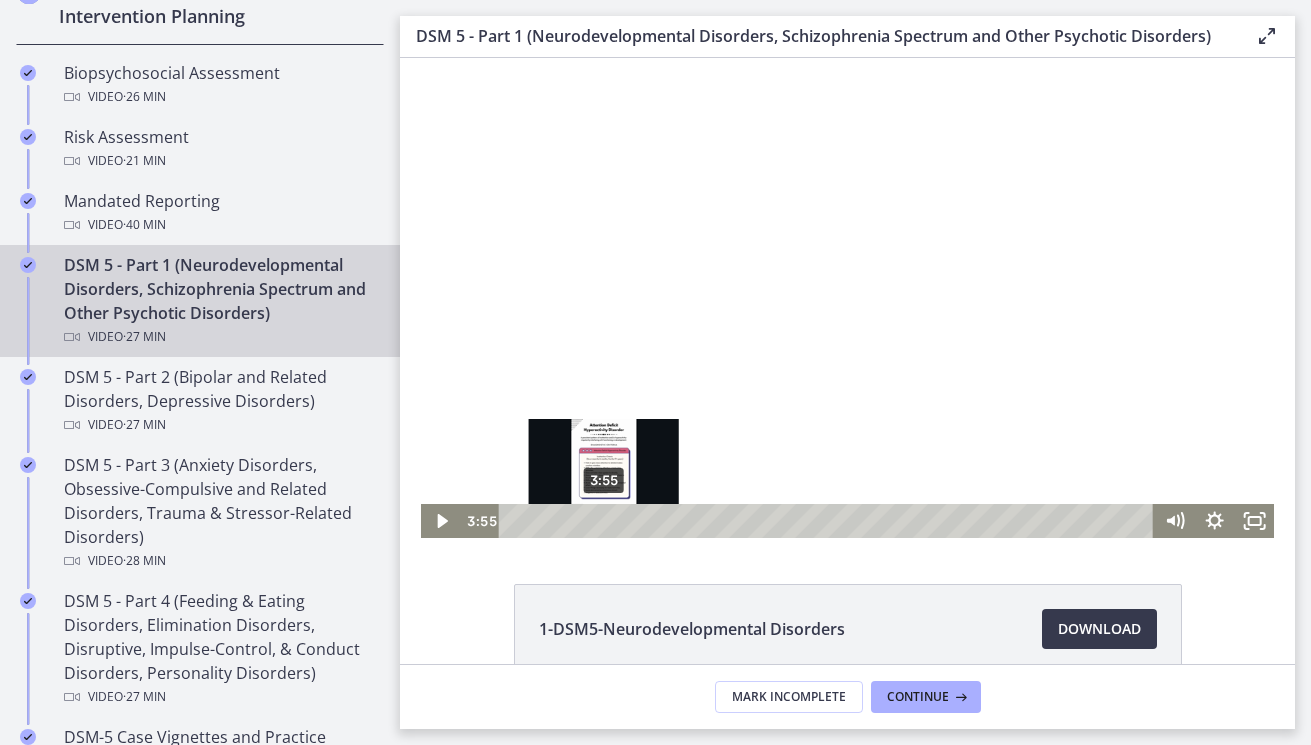 click on "3:55" at bounding box center [829, 521] 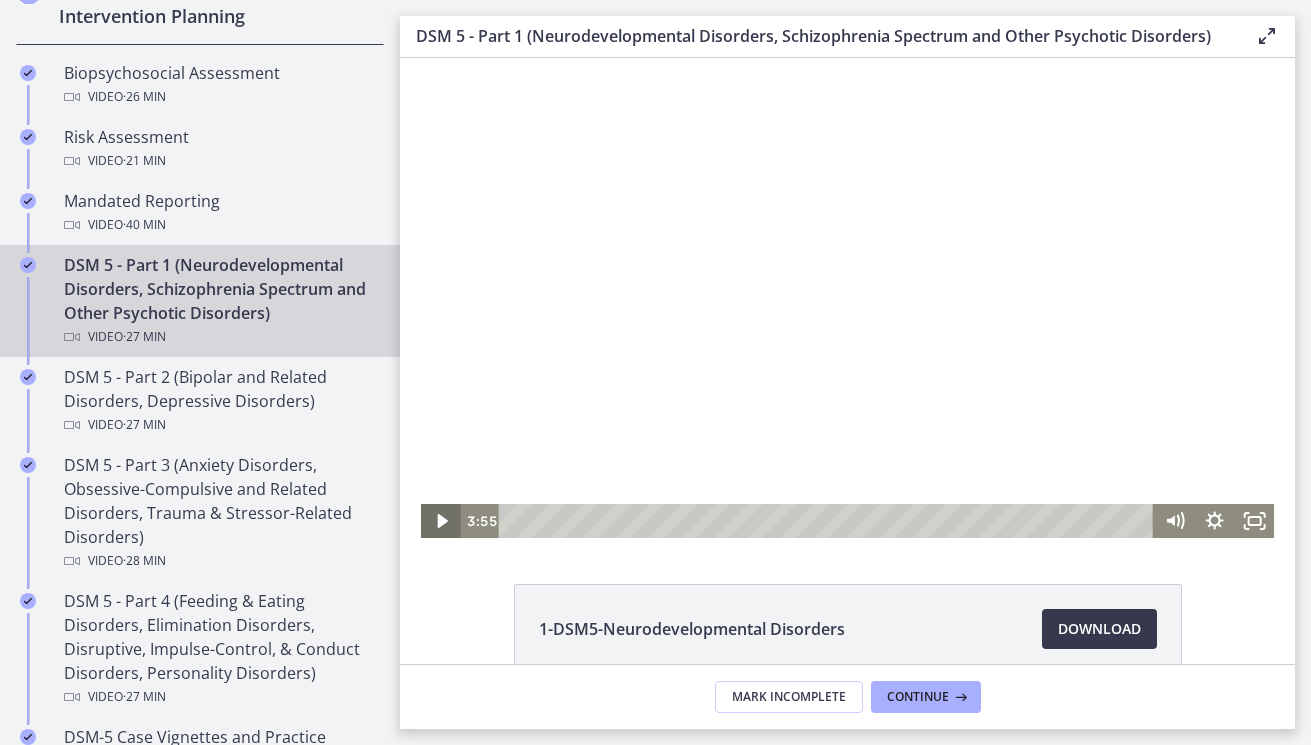 click 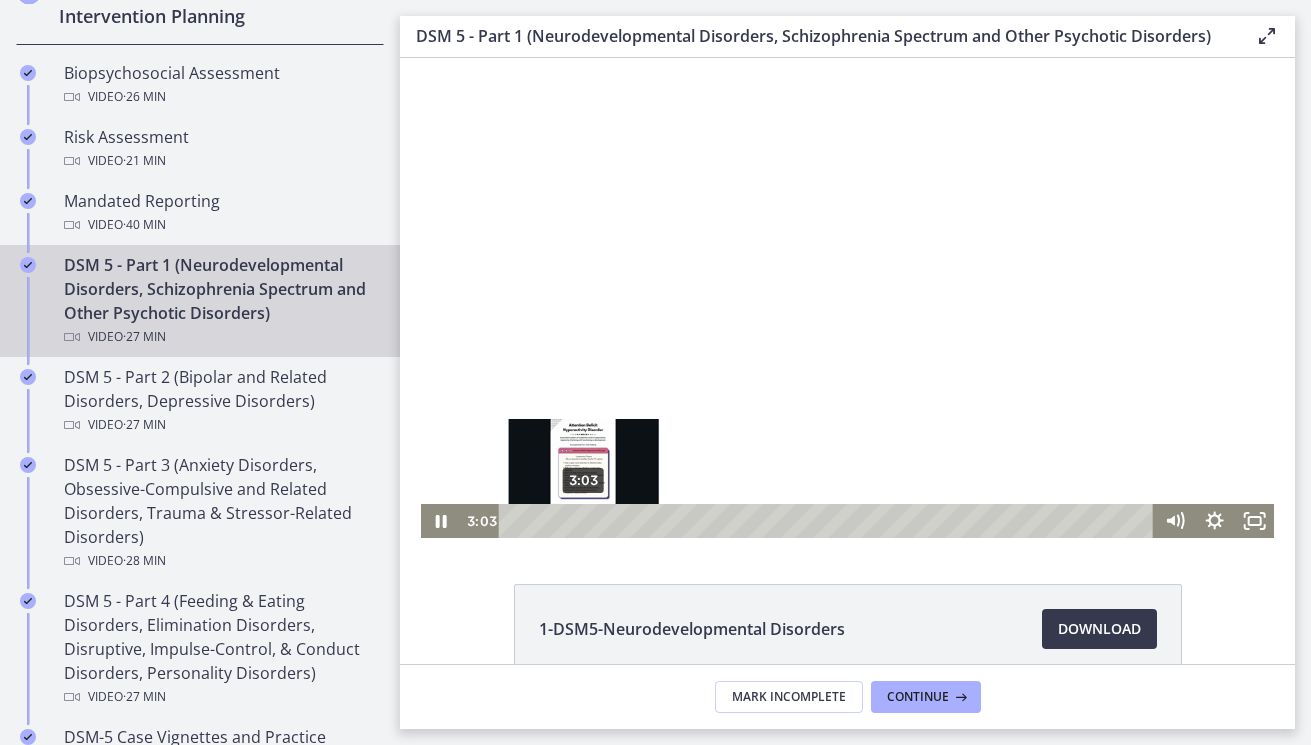 click on "3:03" at bounding box center [829, 521] 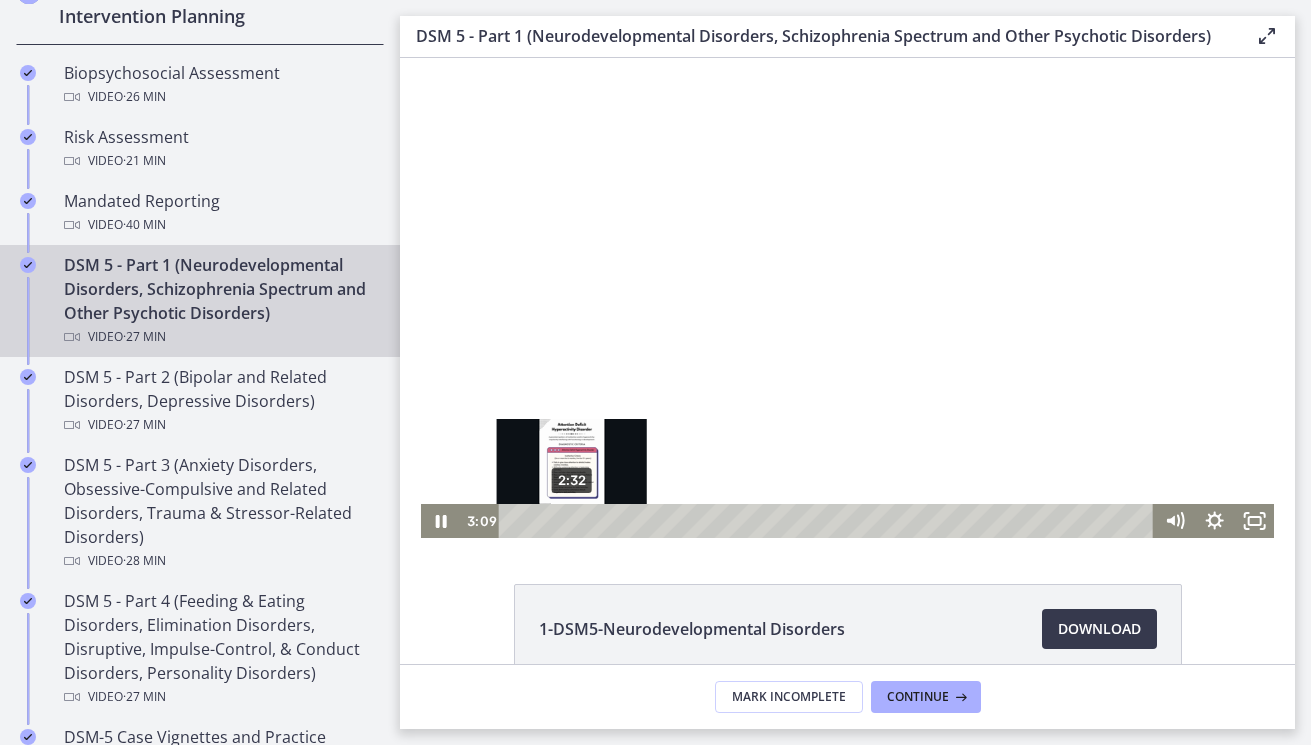 click on "2:32" at bounding box center [829, 521] 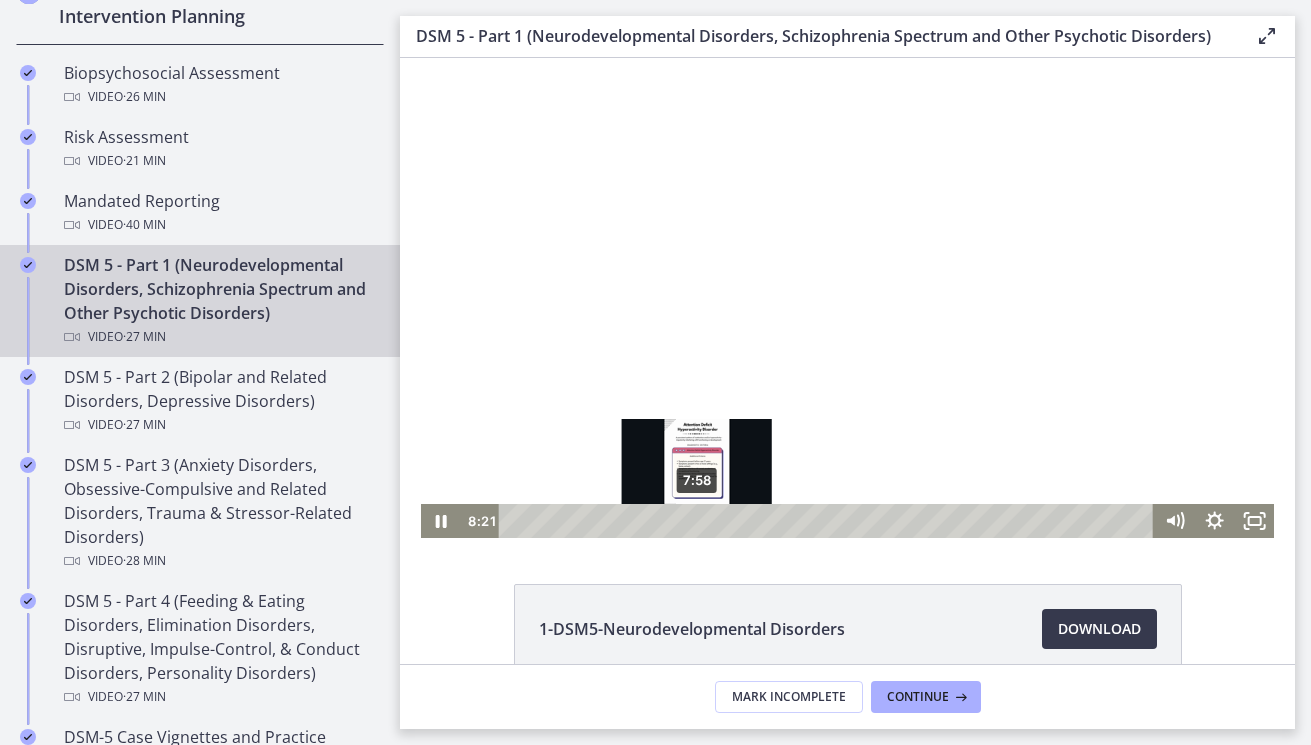 click on "7:58" at bounding box center (829, 521) 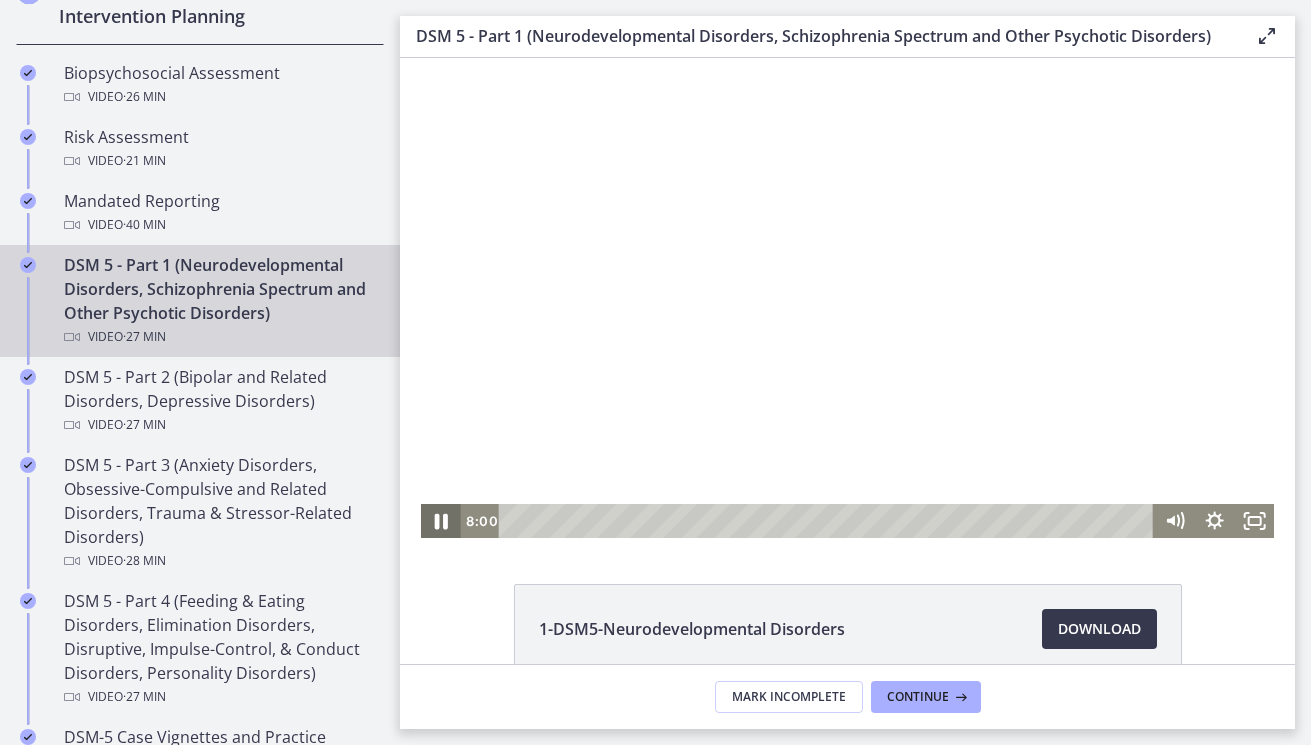 click 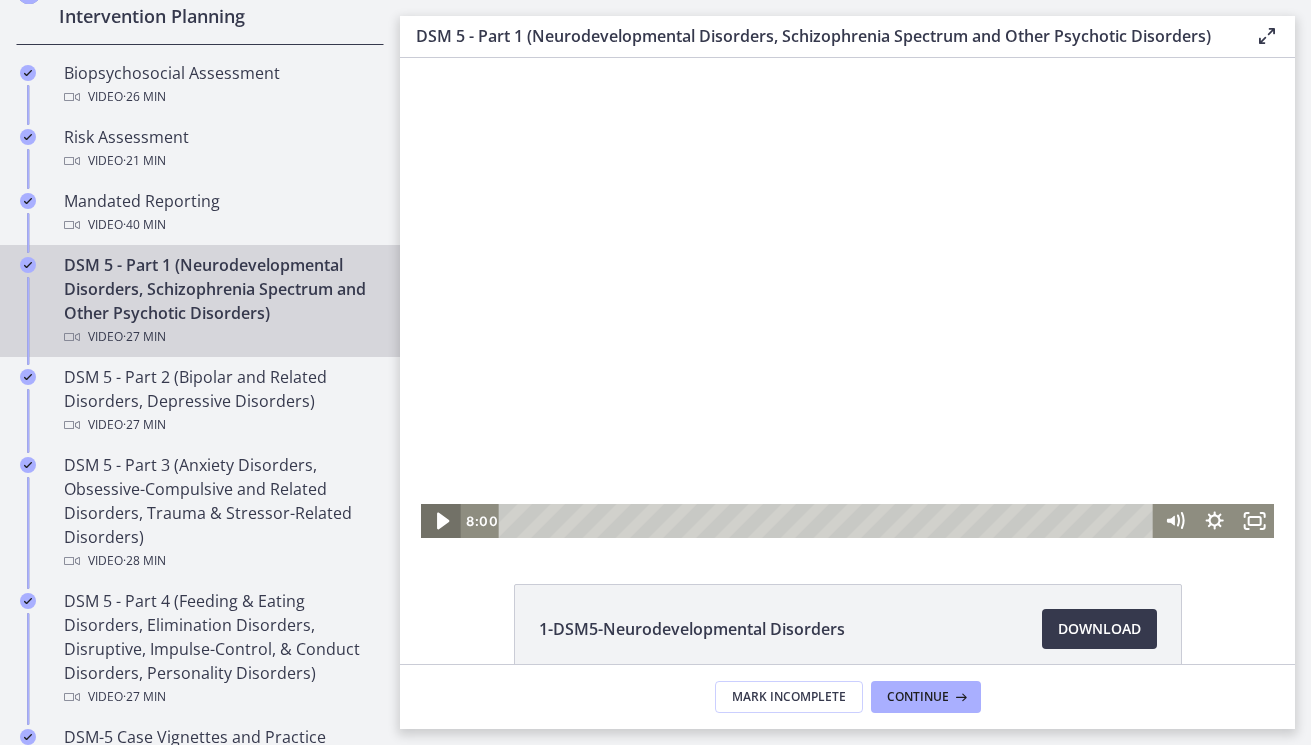 click 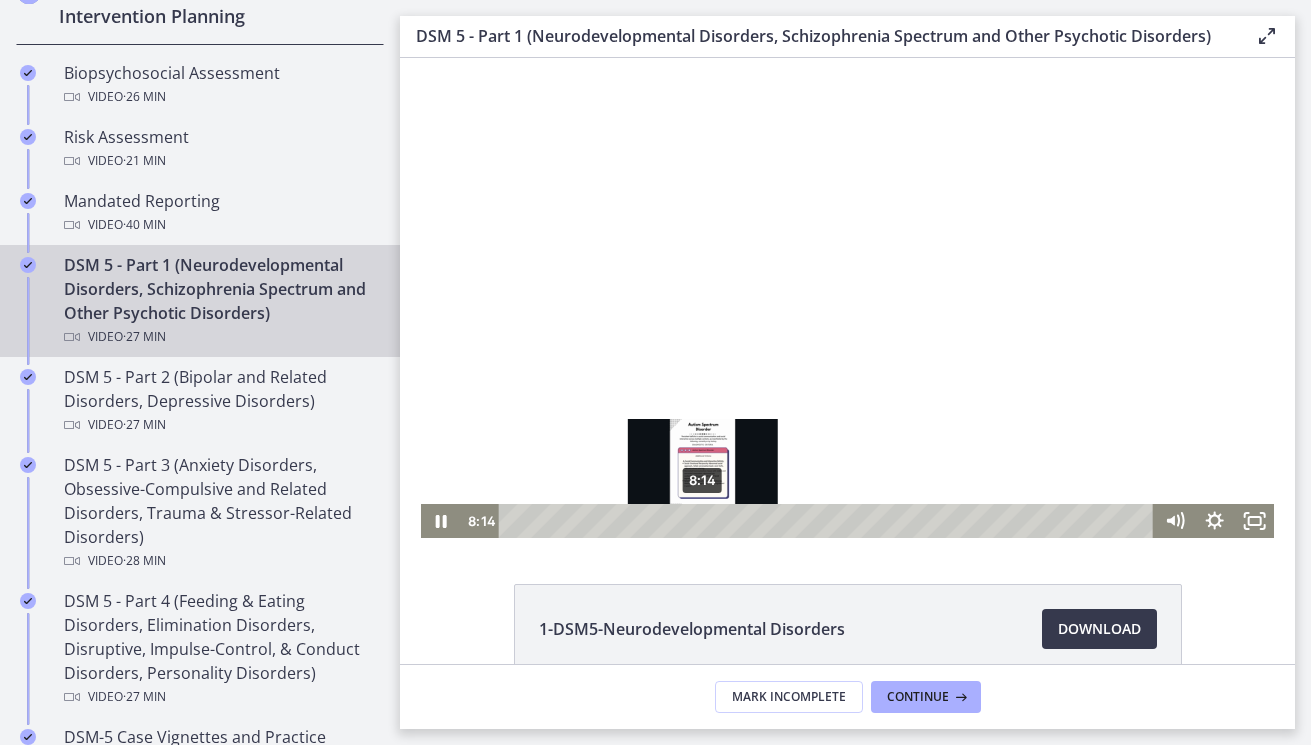 click at bounding box center [702, 520] 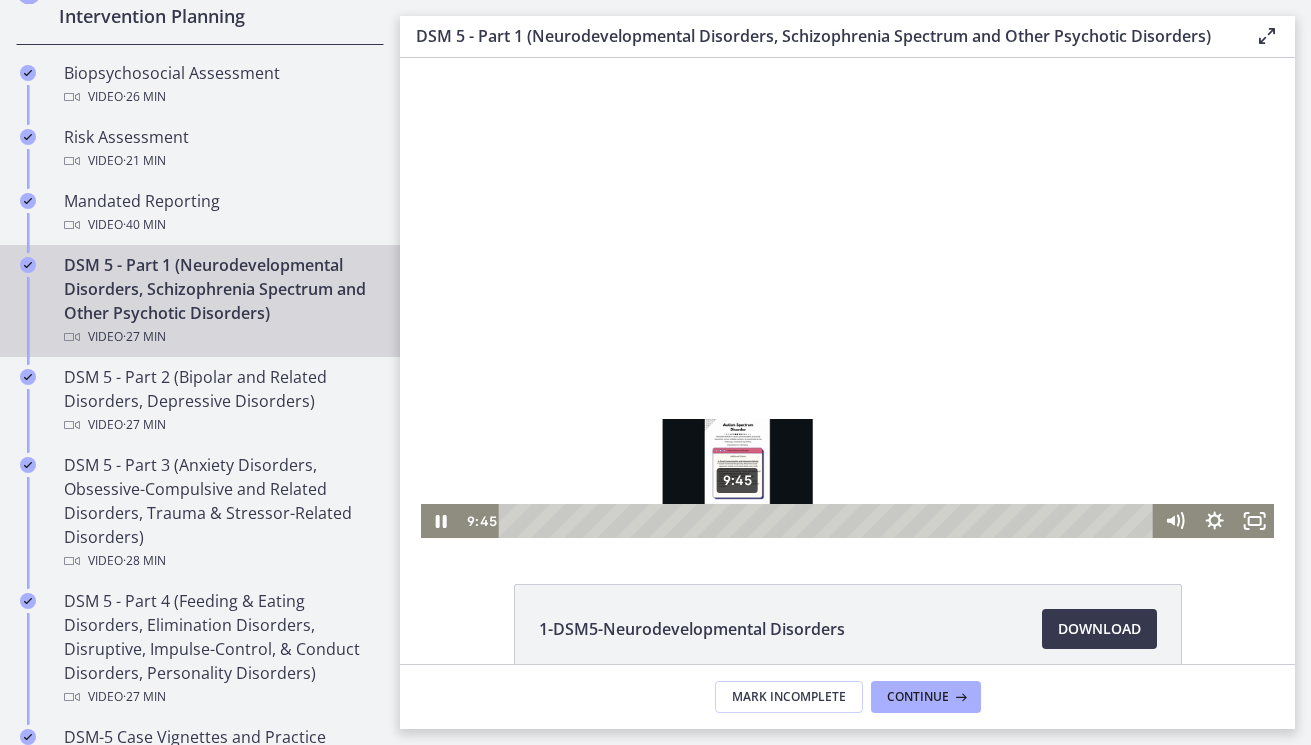 click on "9:45" at bounding box center (829, 521) 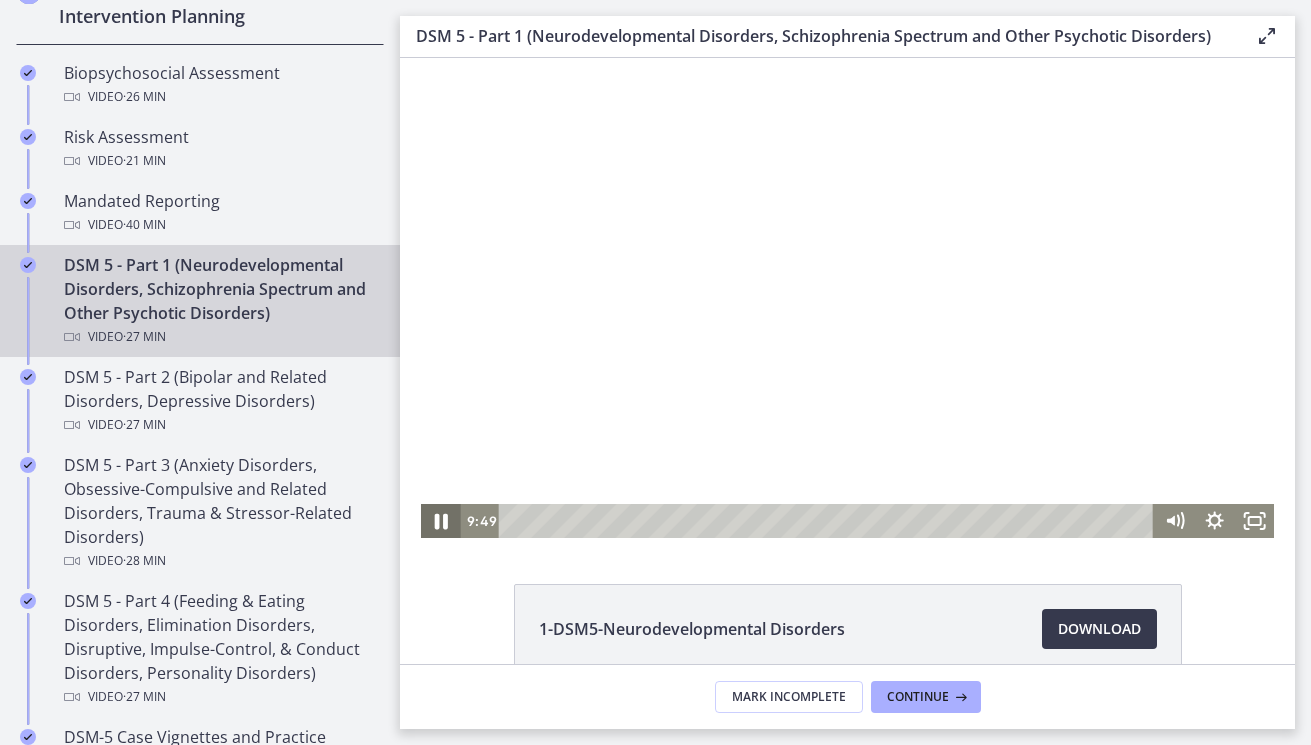 click 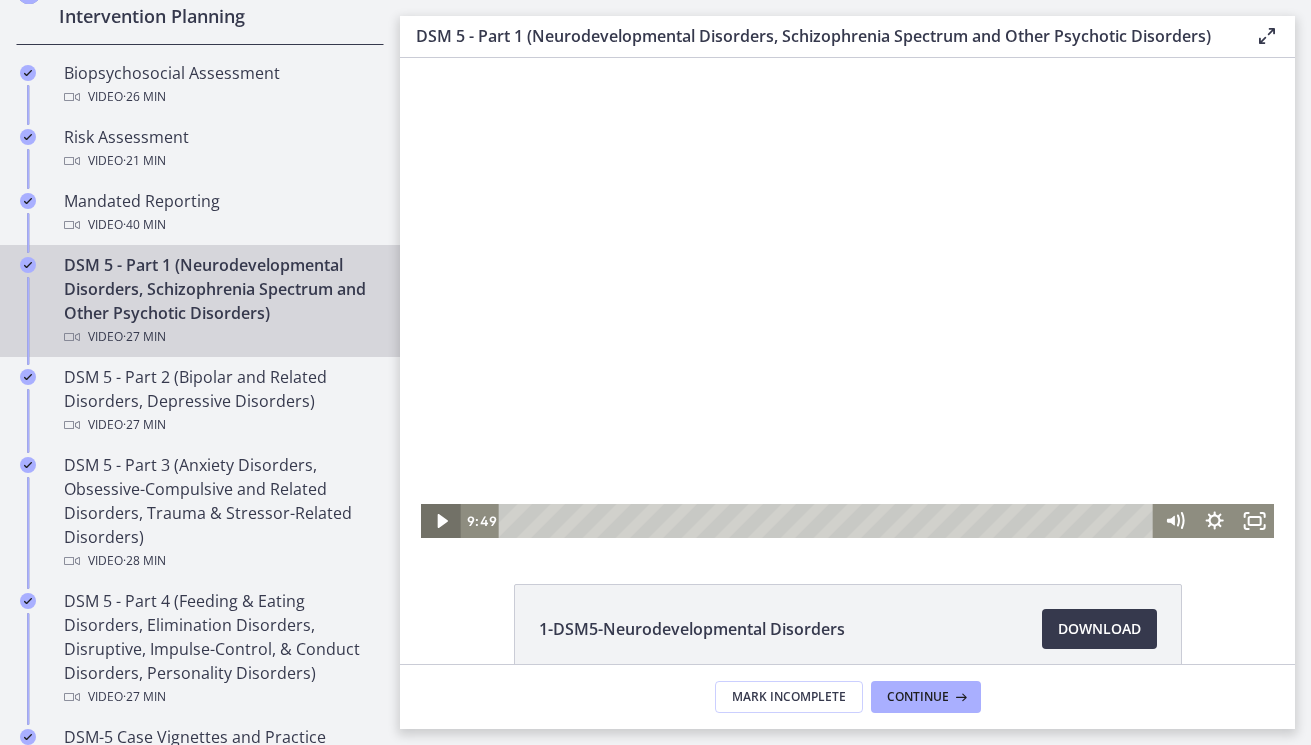 click 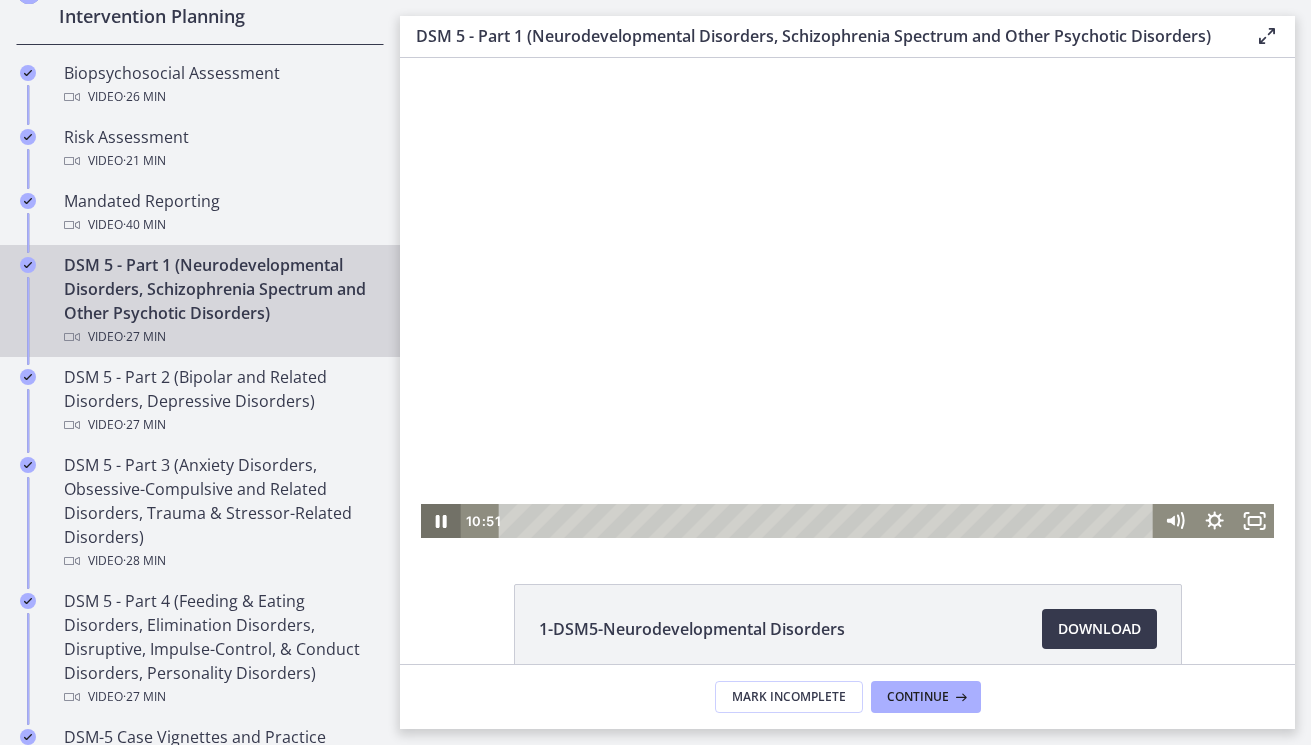click 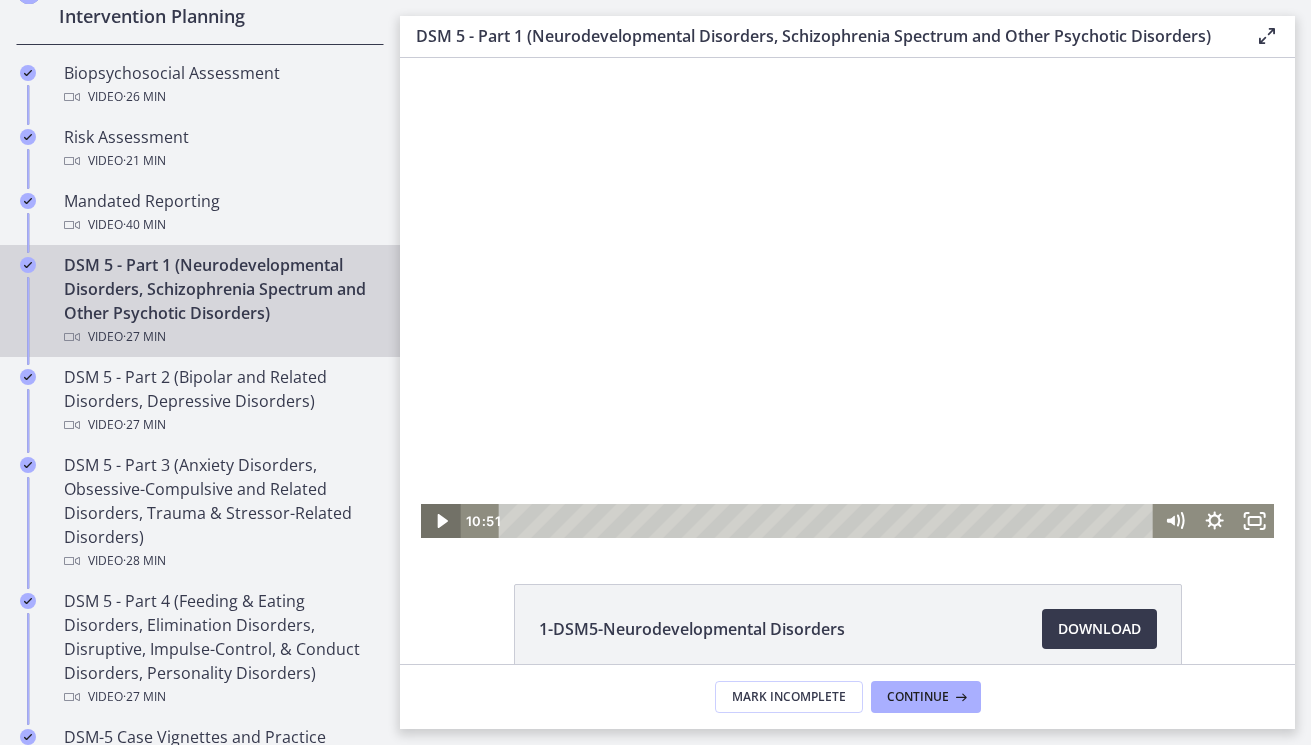 click 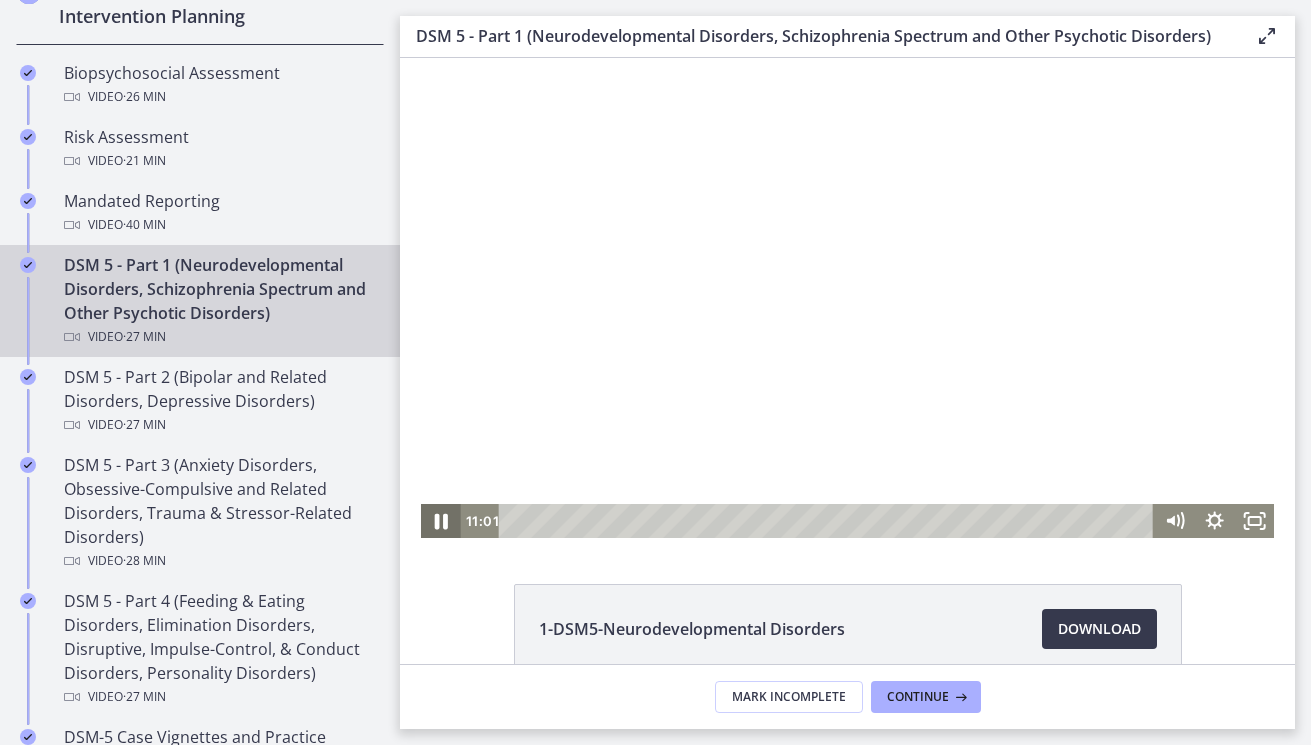 click 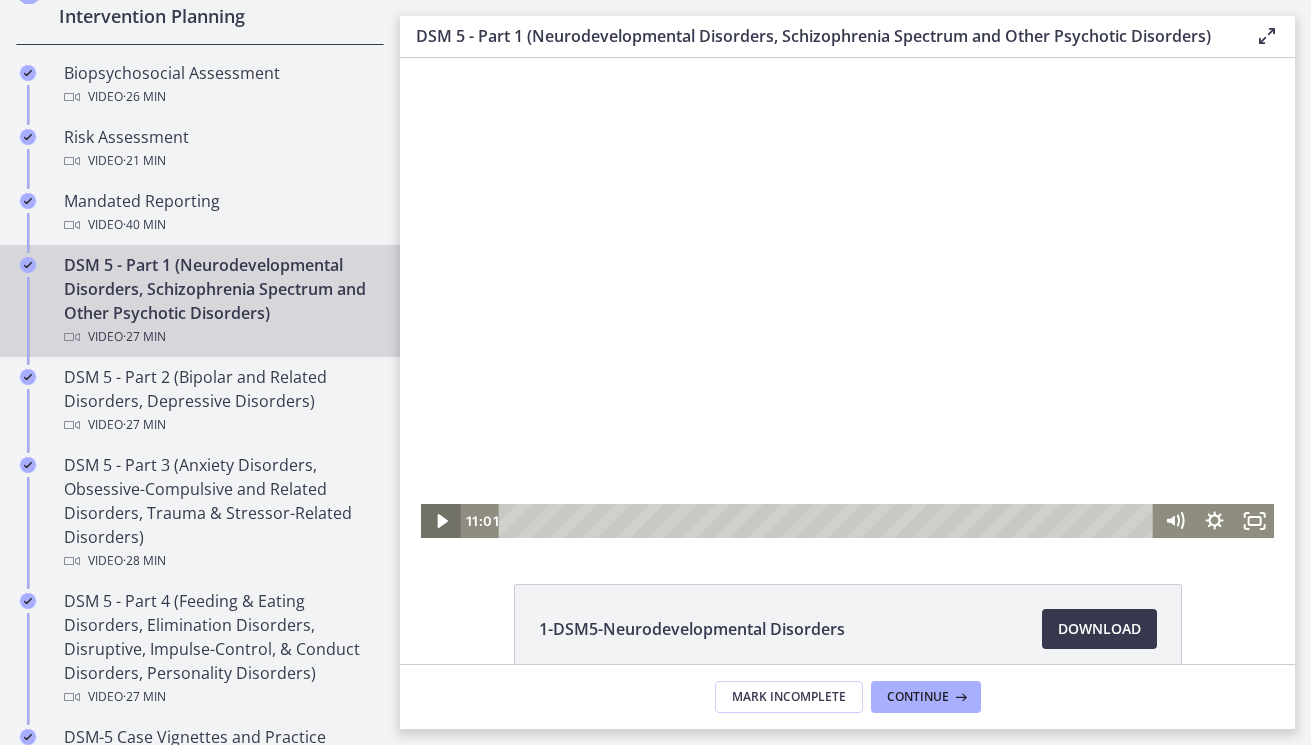 click 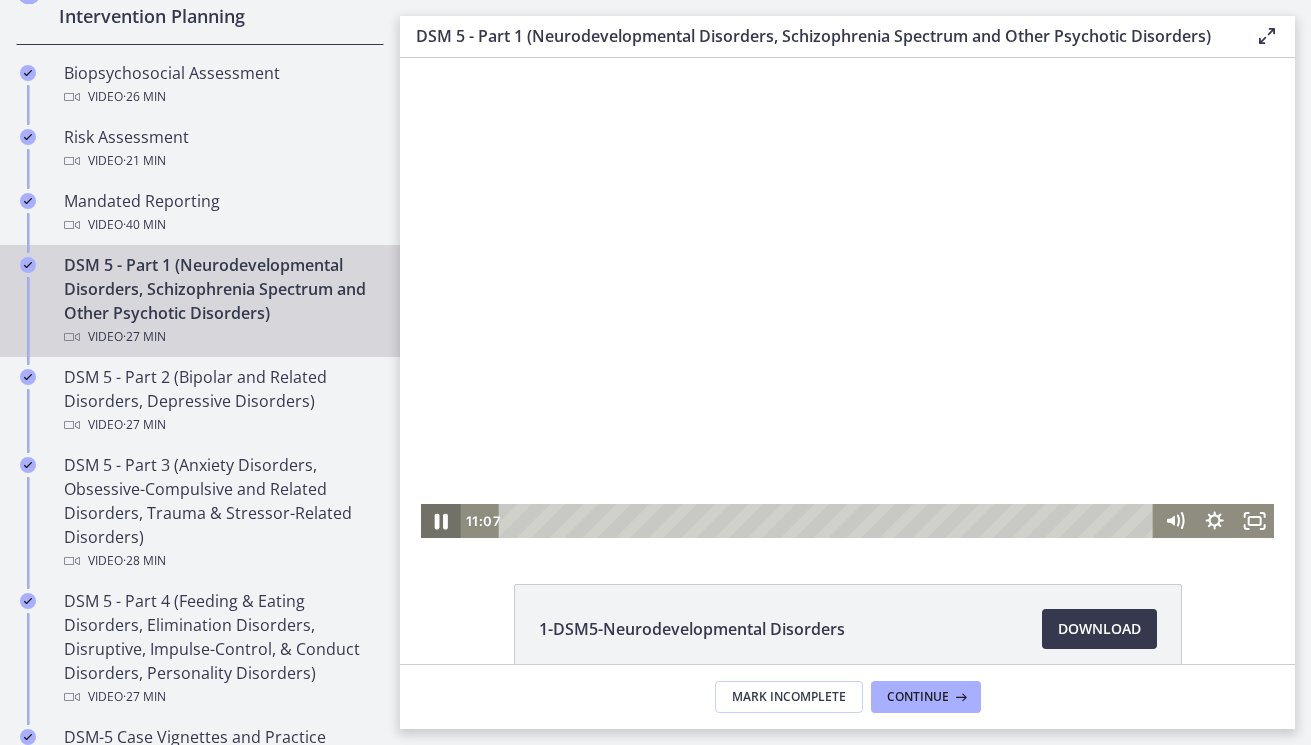 click 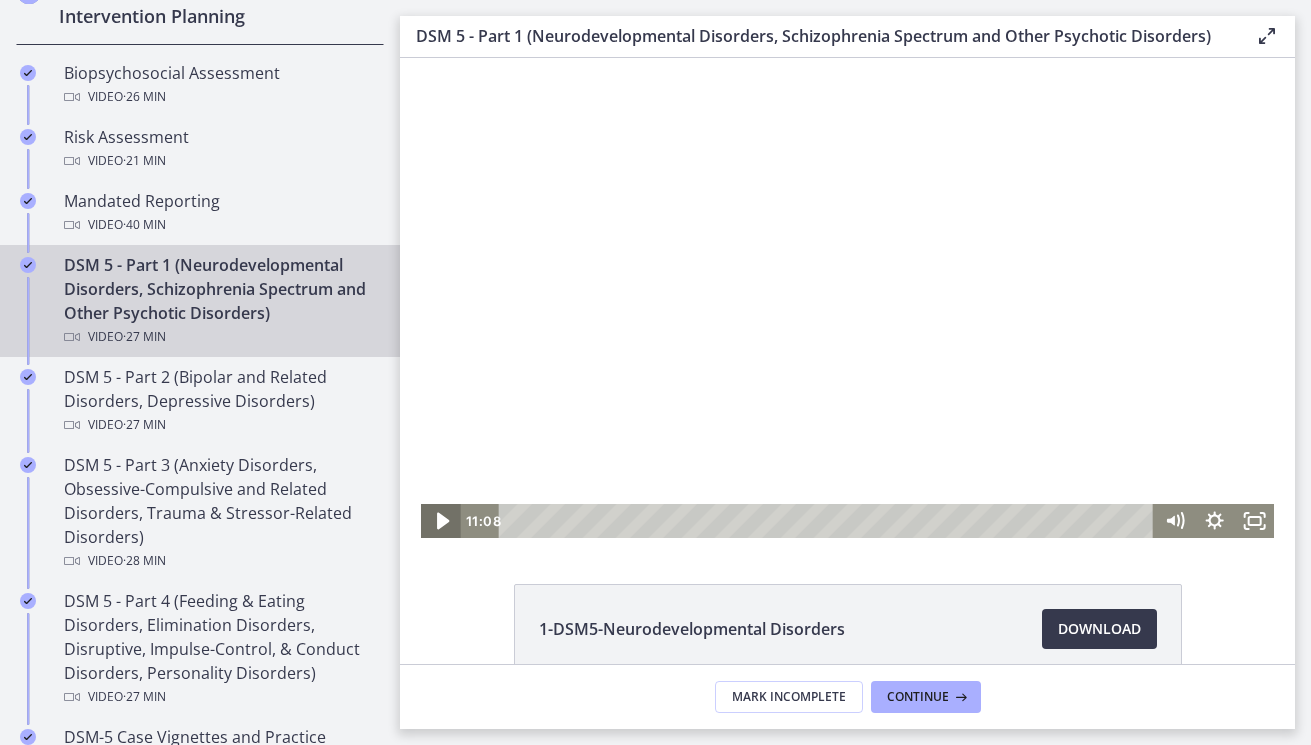 click 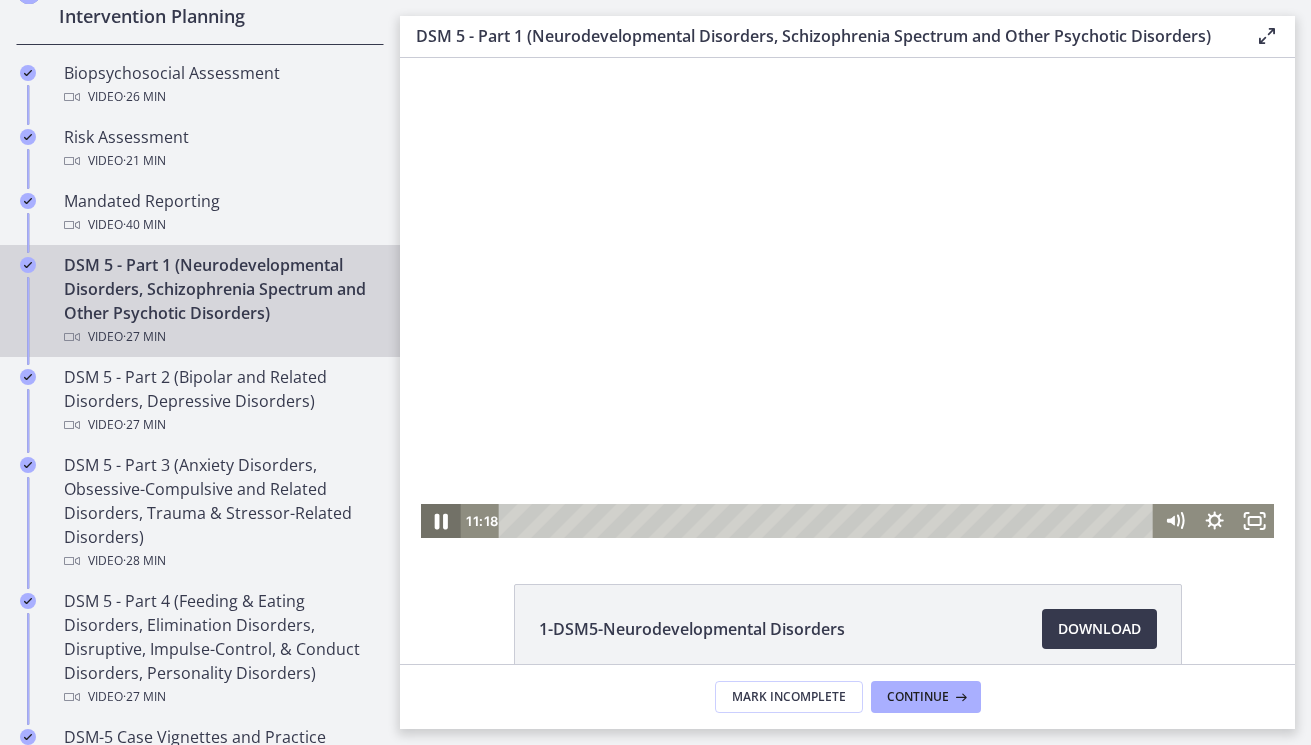 click 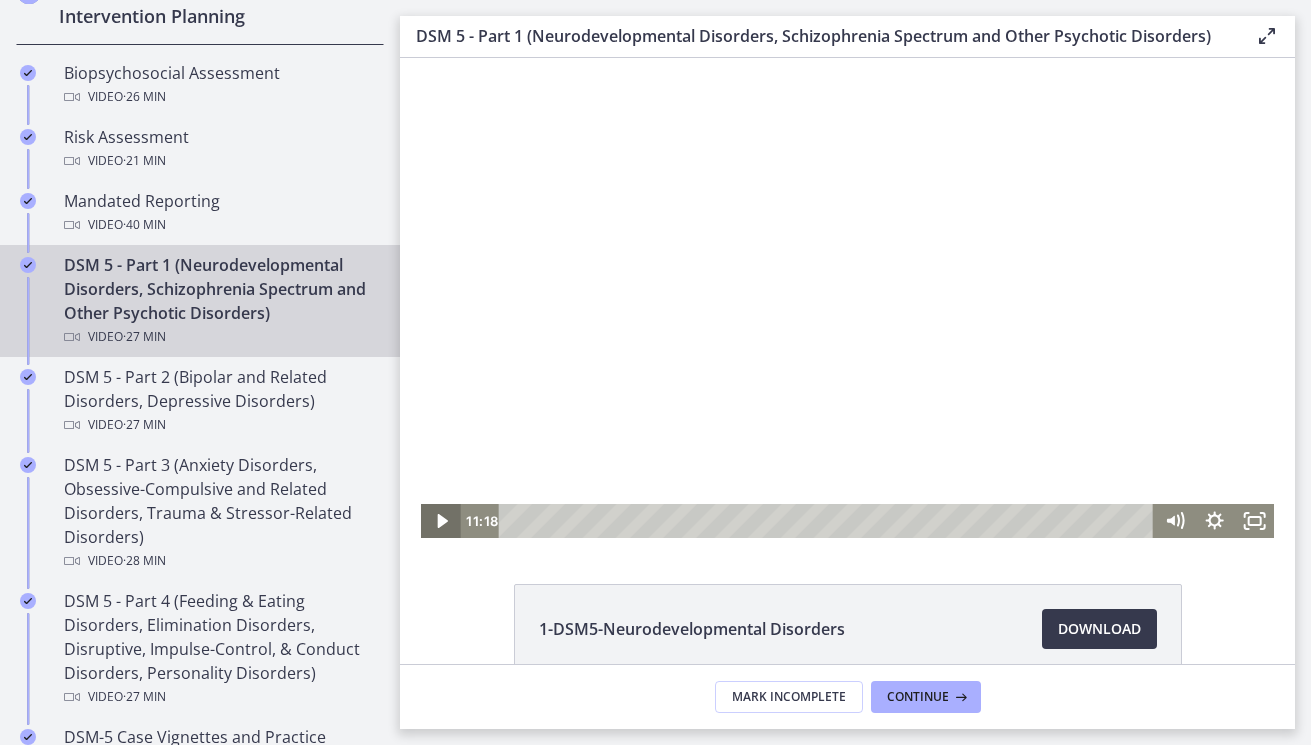 click 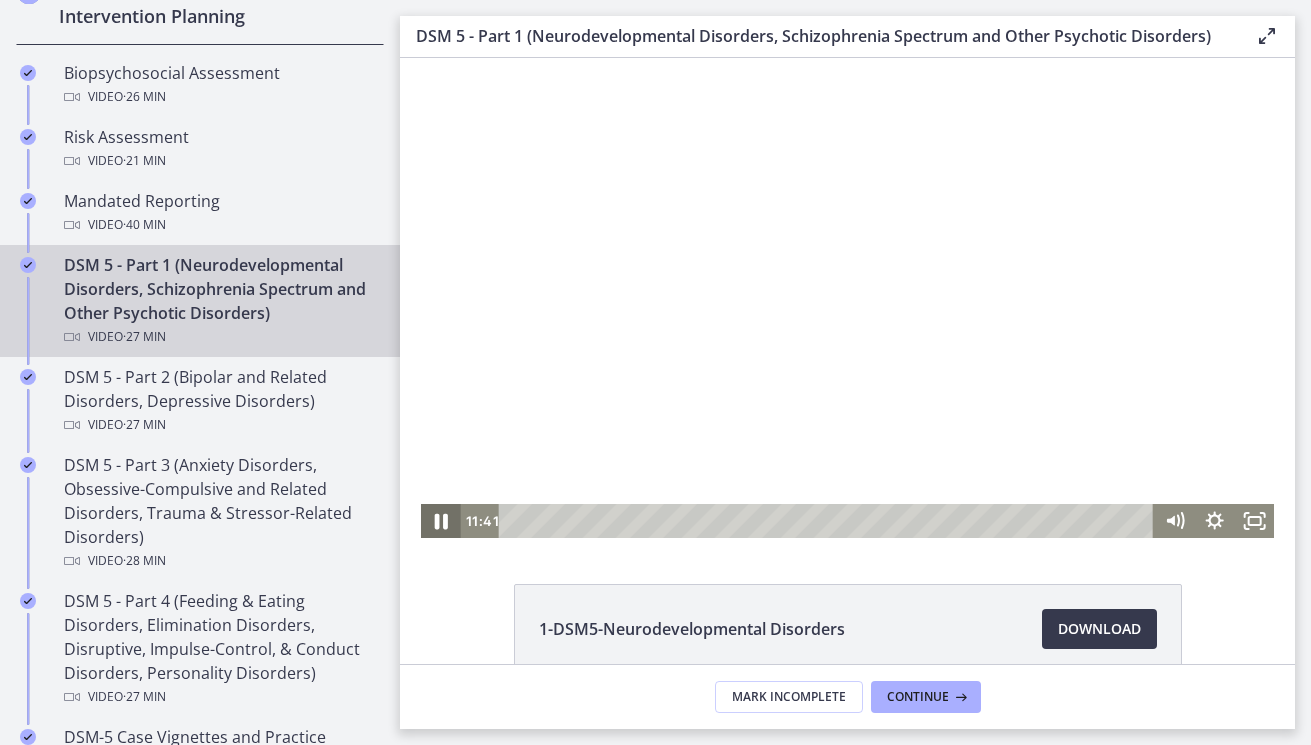 click 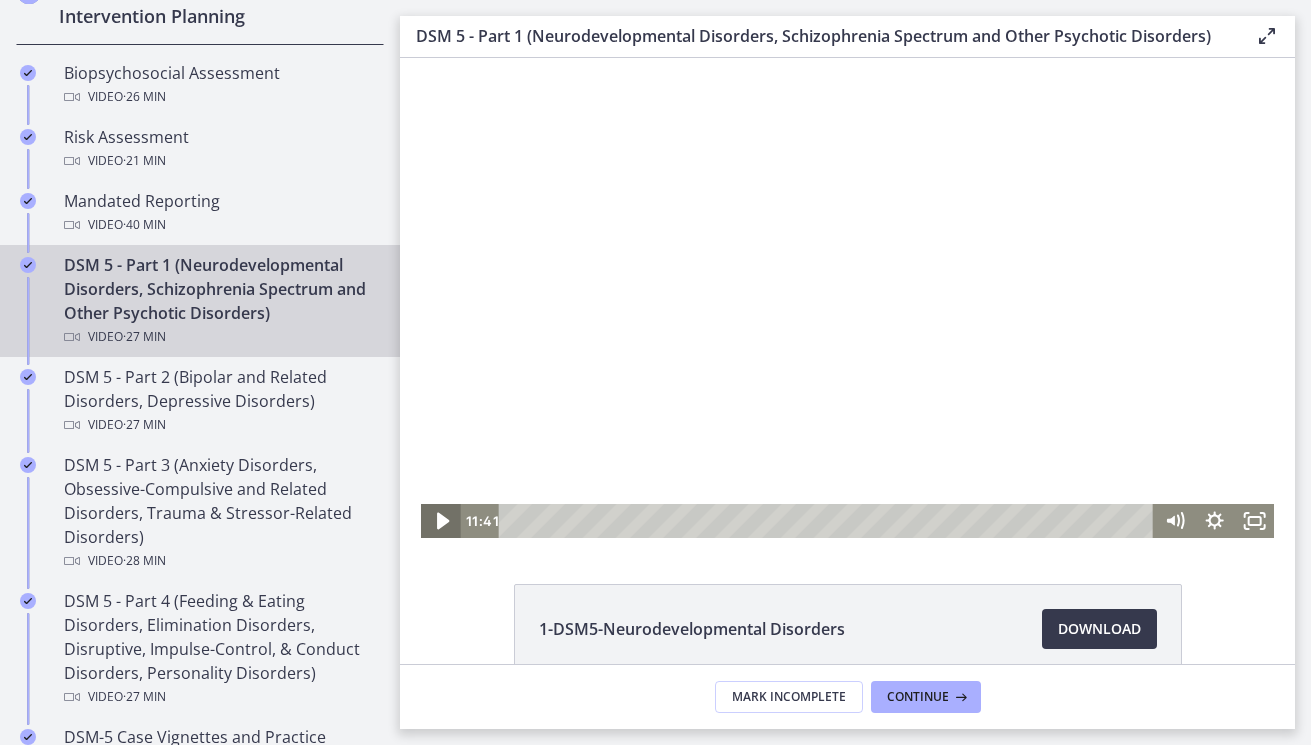 click 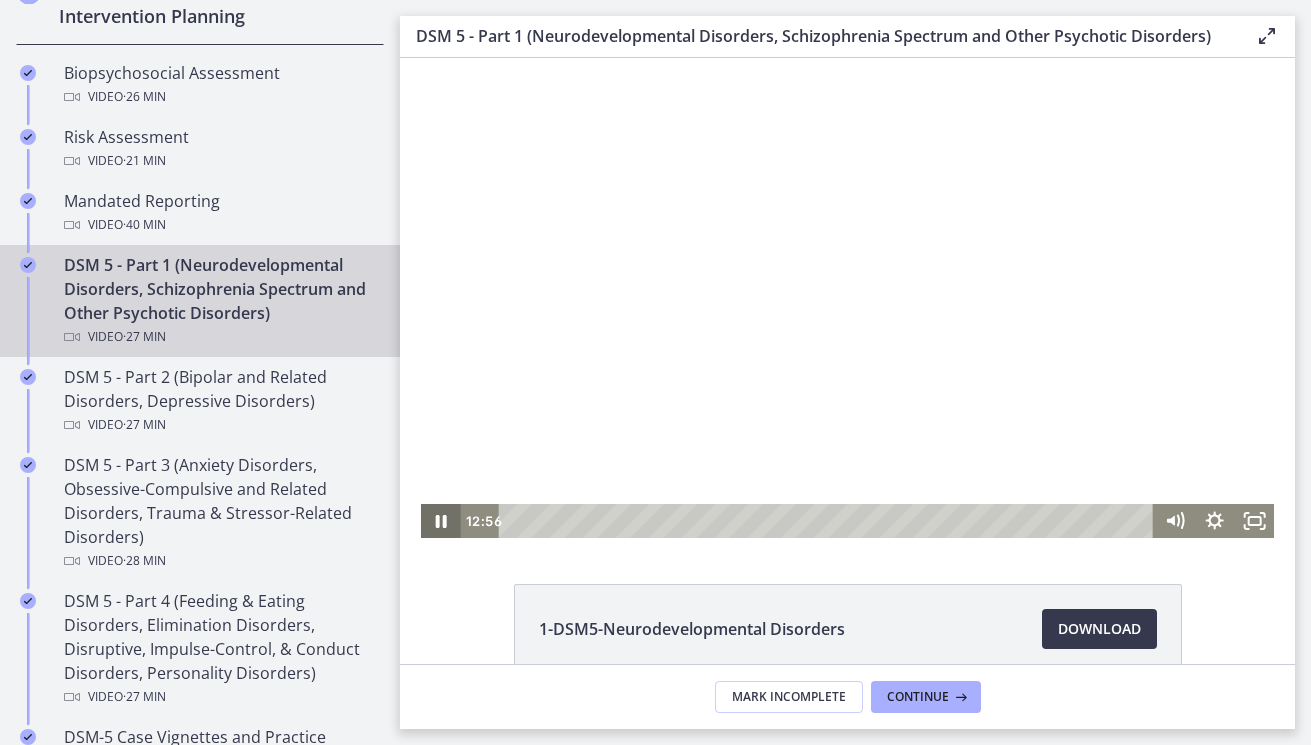 click 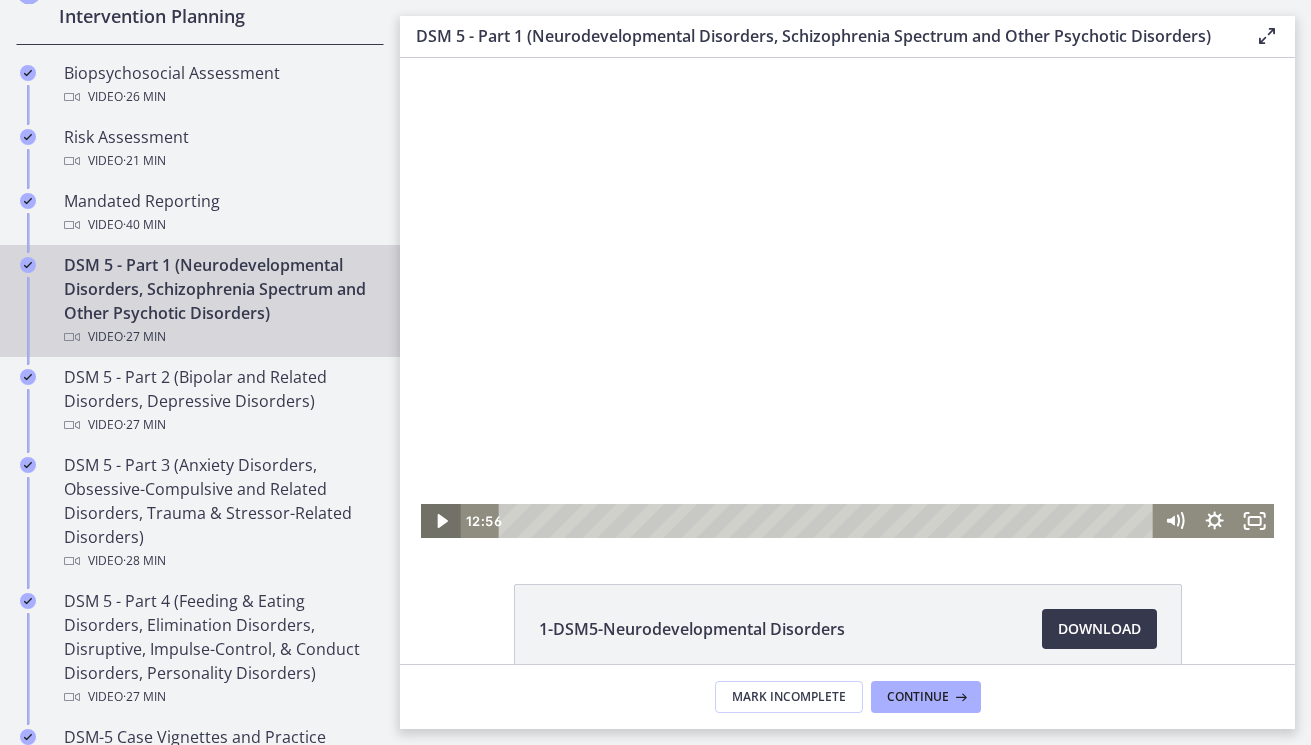click 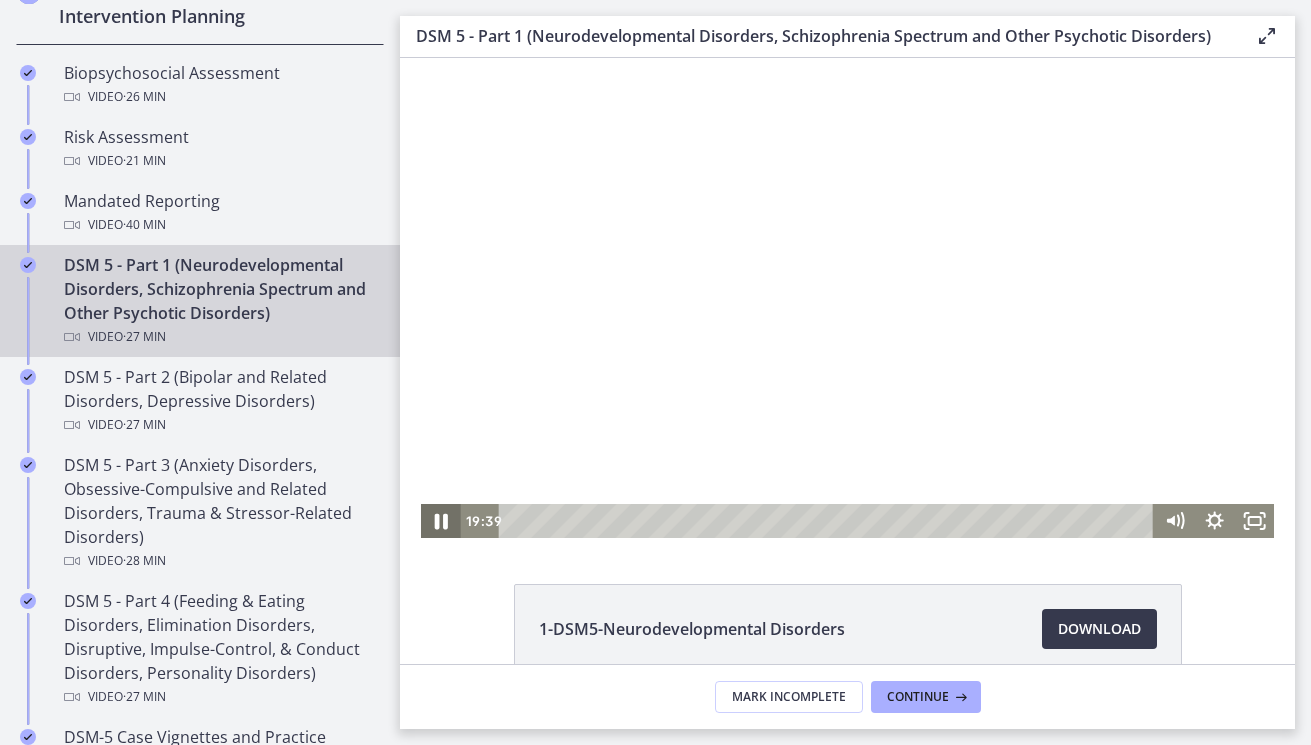 click 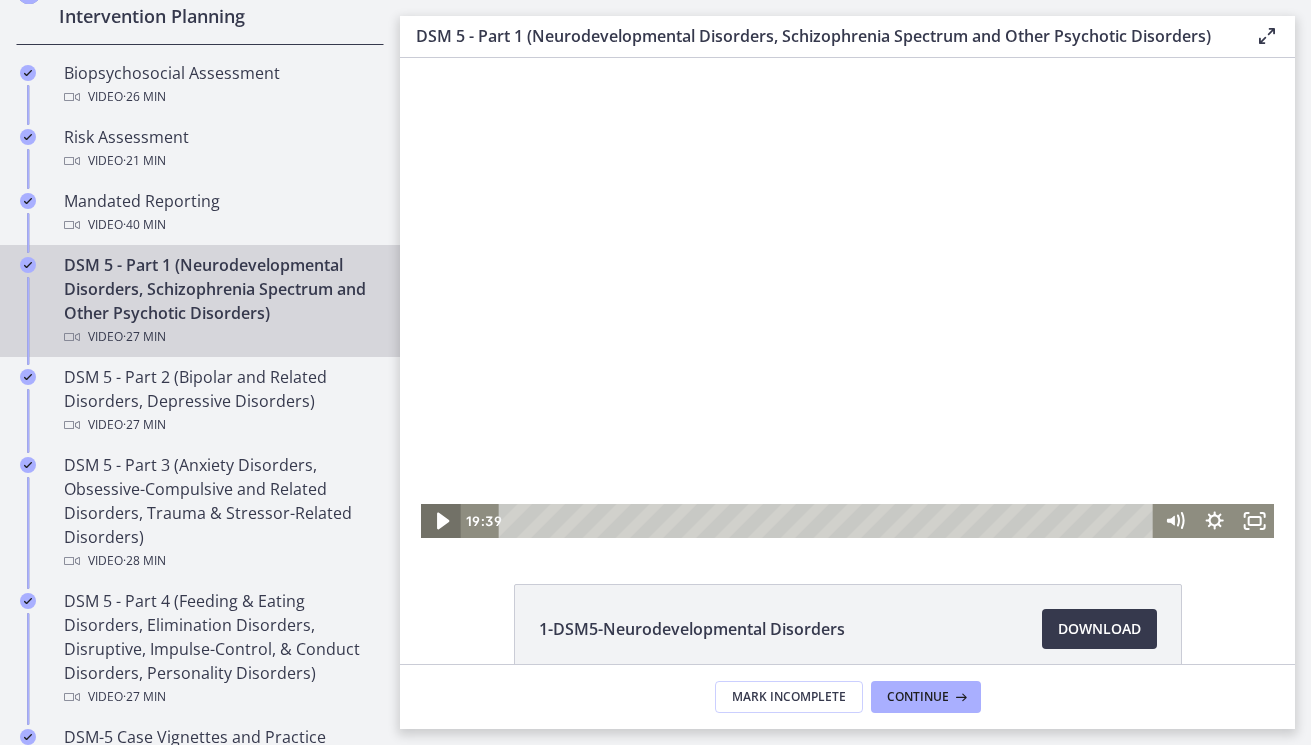click 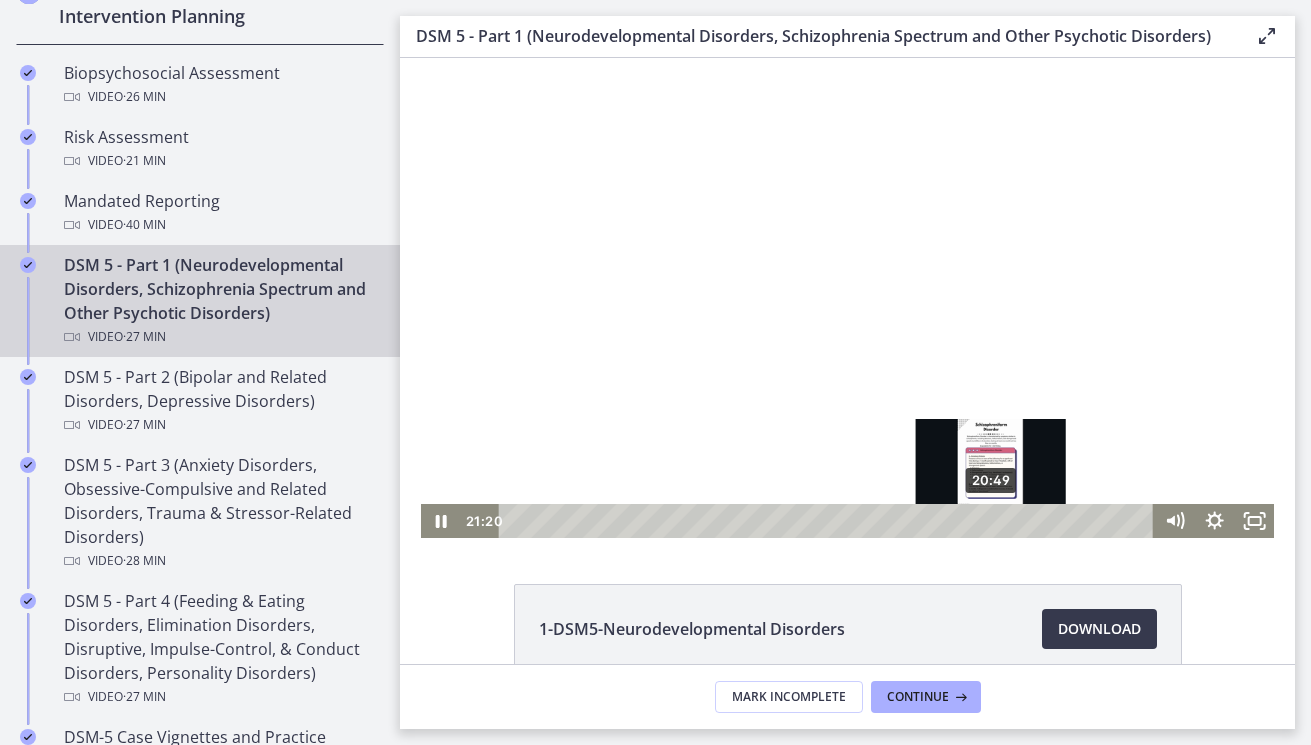 click on "20:49" at bounding box center [829, 521] 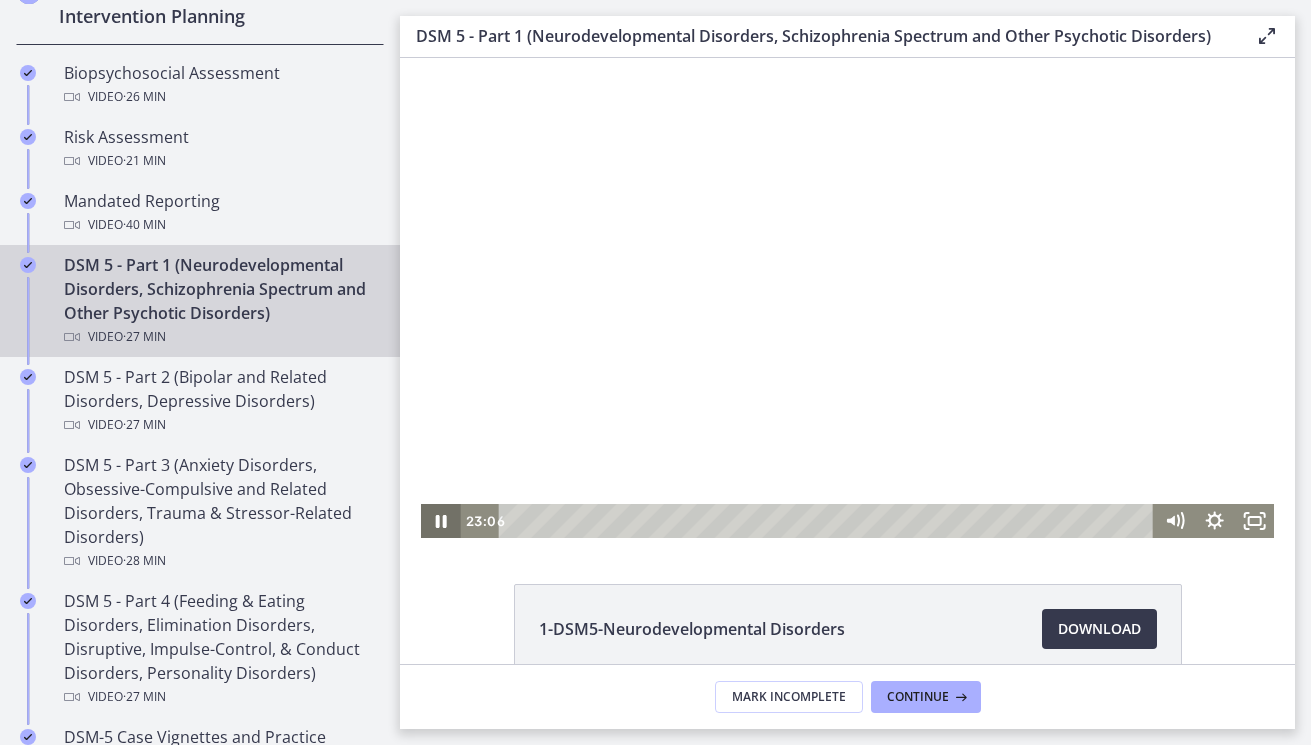 click 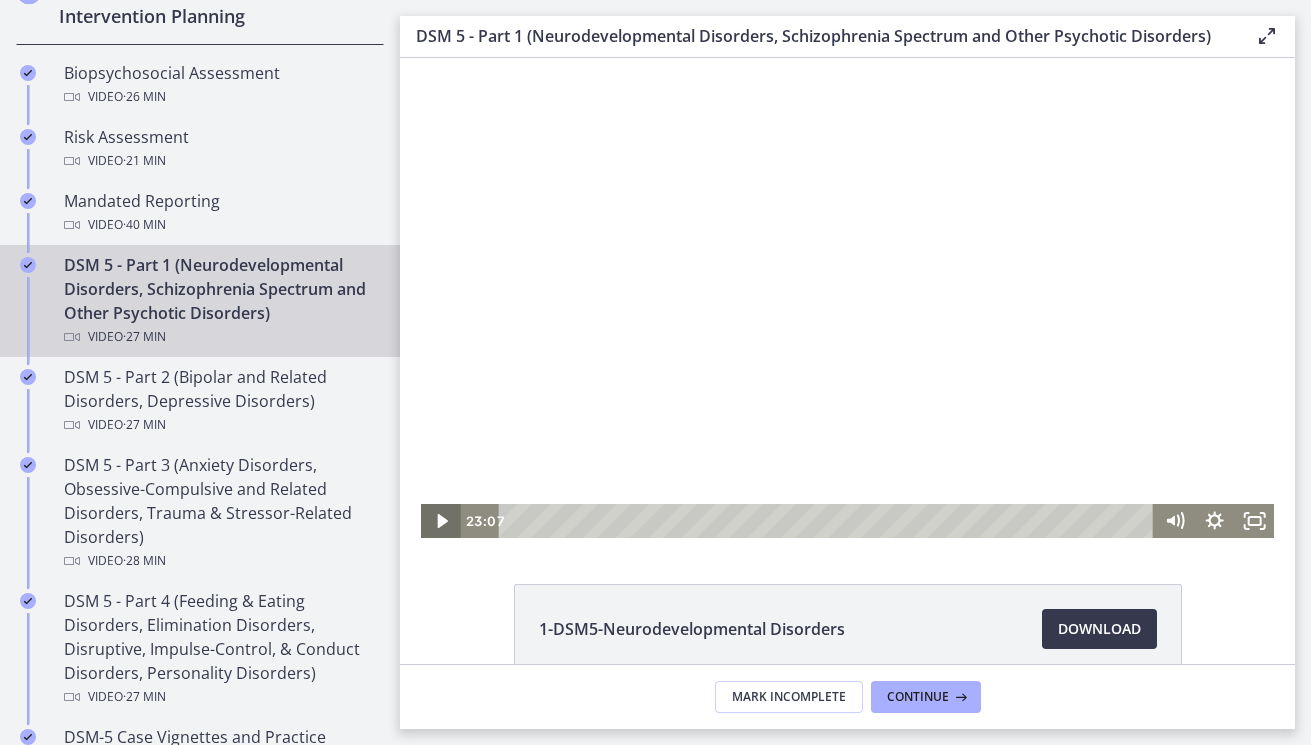 scroll, scrollTop: 1, scrollLeft: 0, axis: vertical 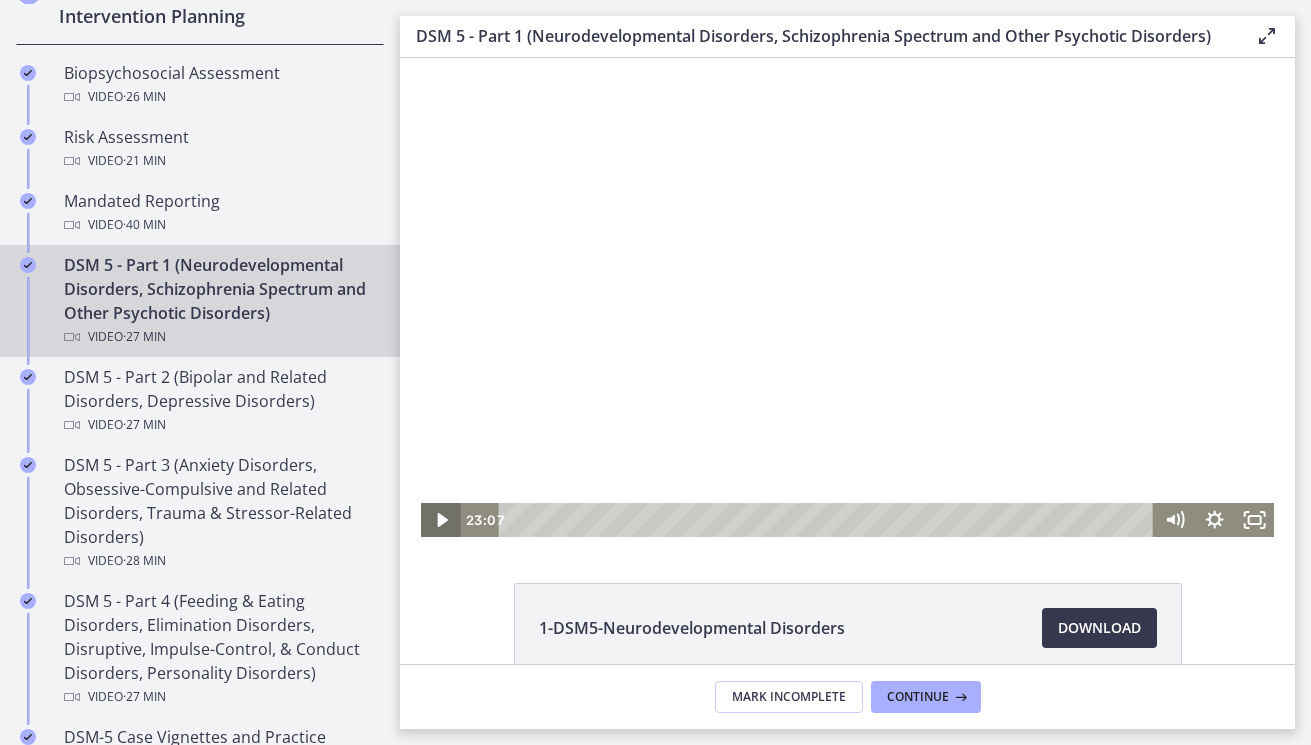 click 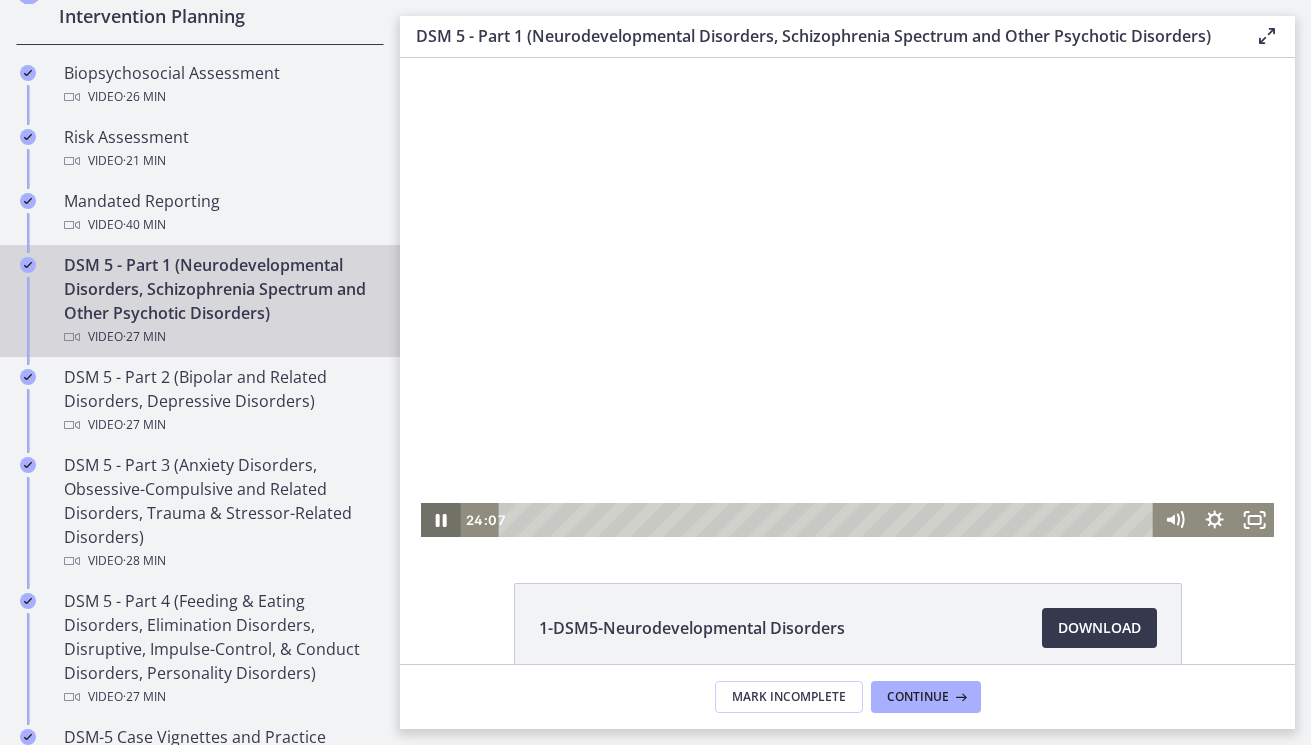 click 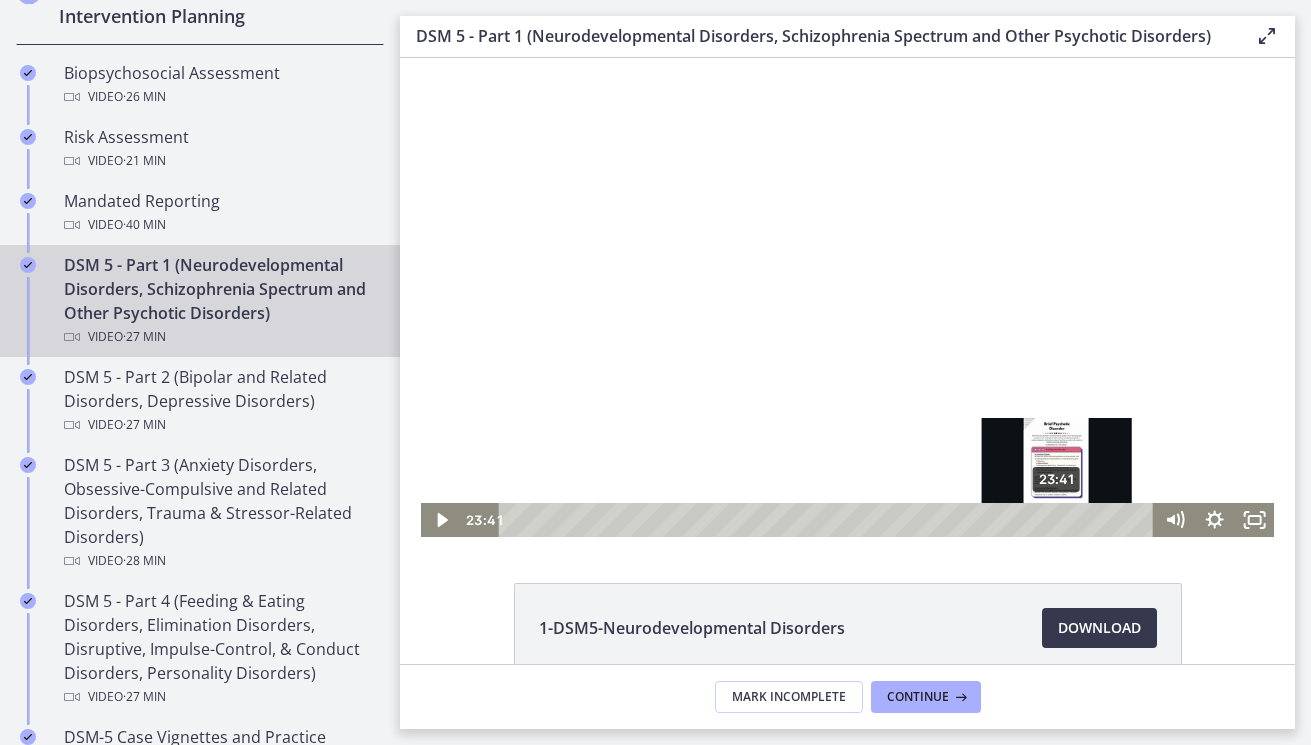 click on "23:41" at bounding box center (829, 520) 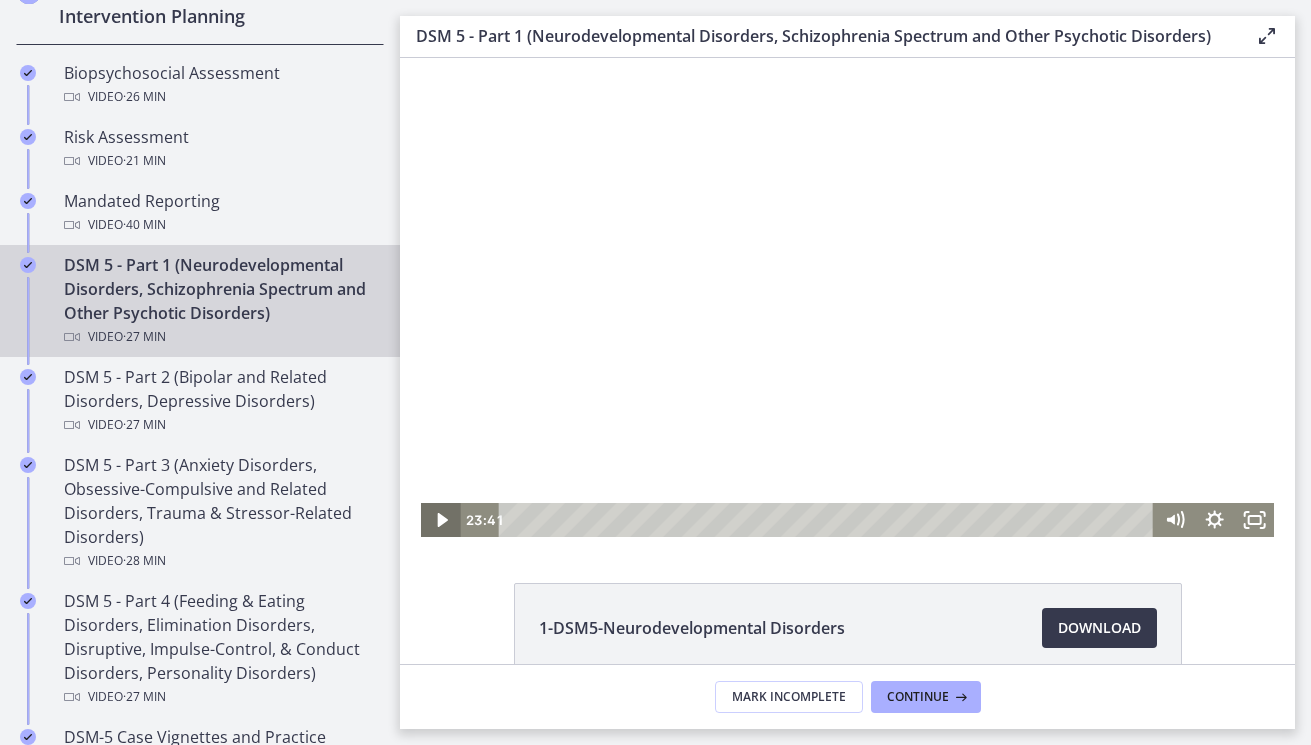 click 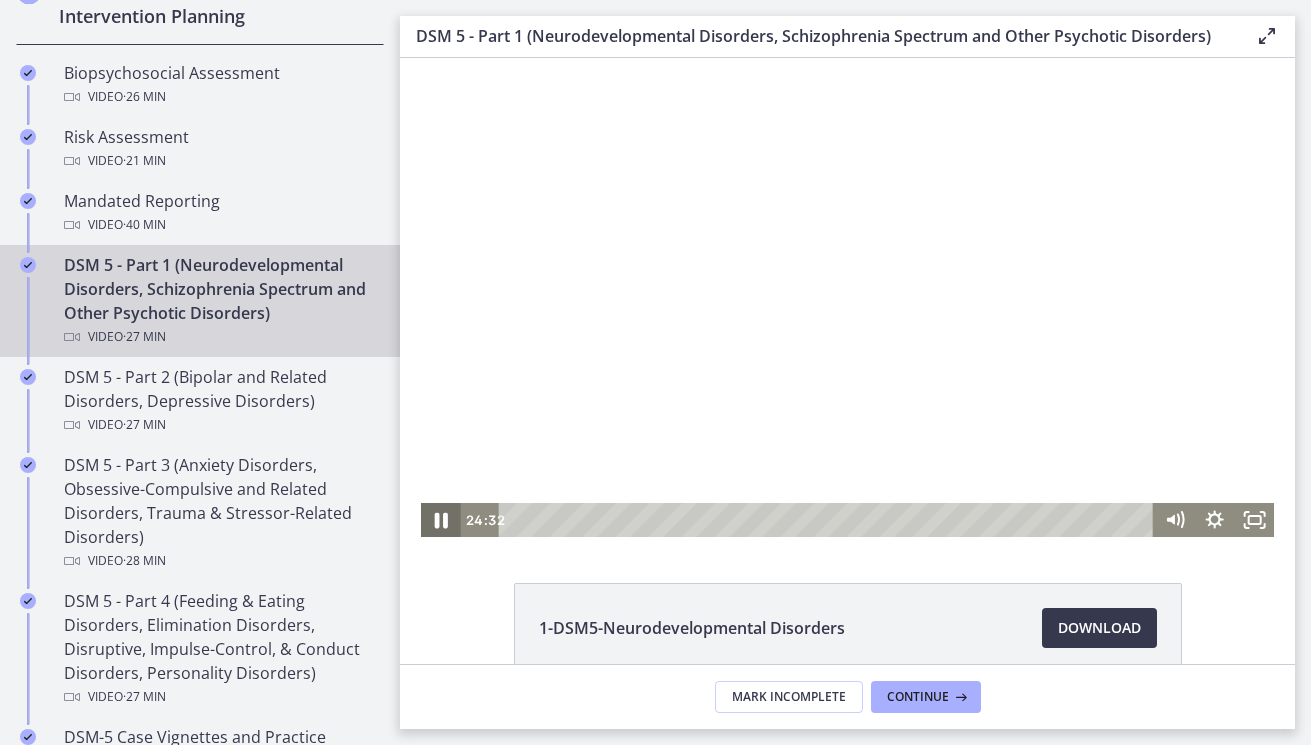 click 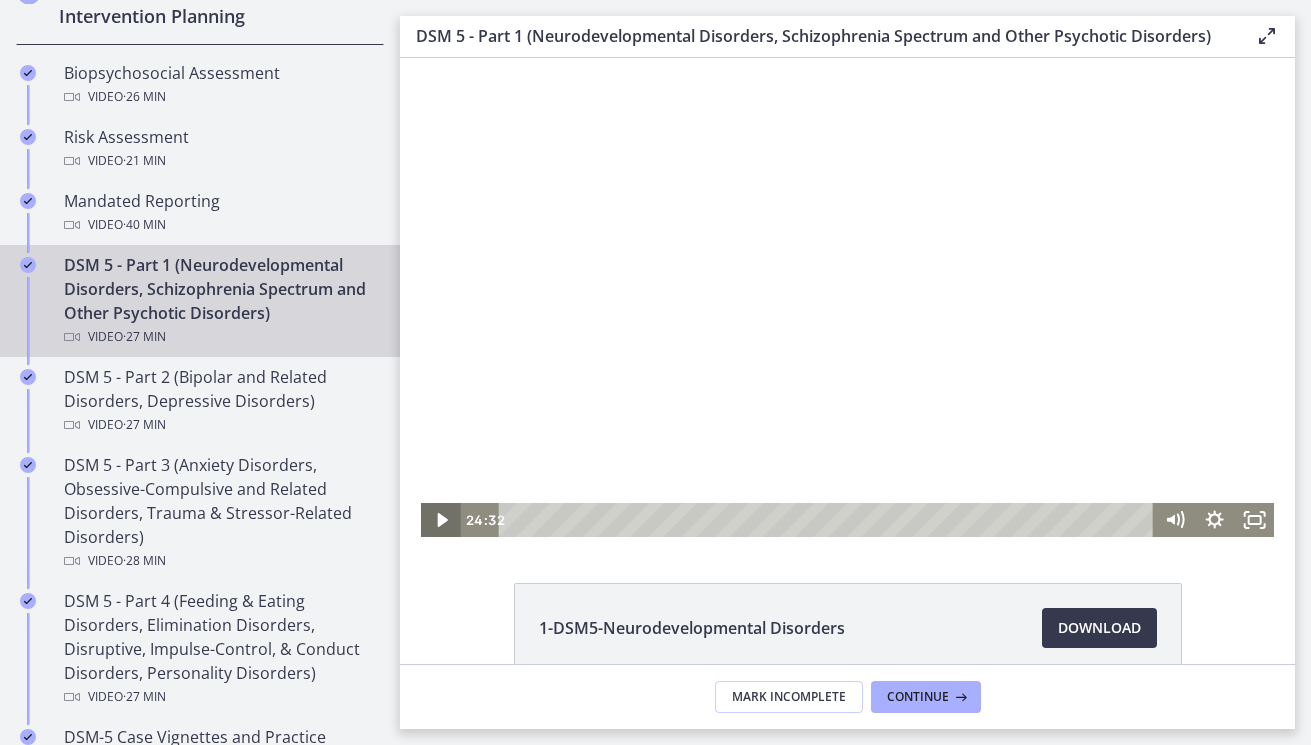 click 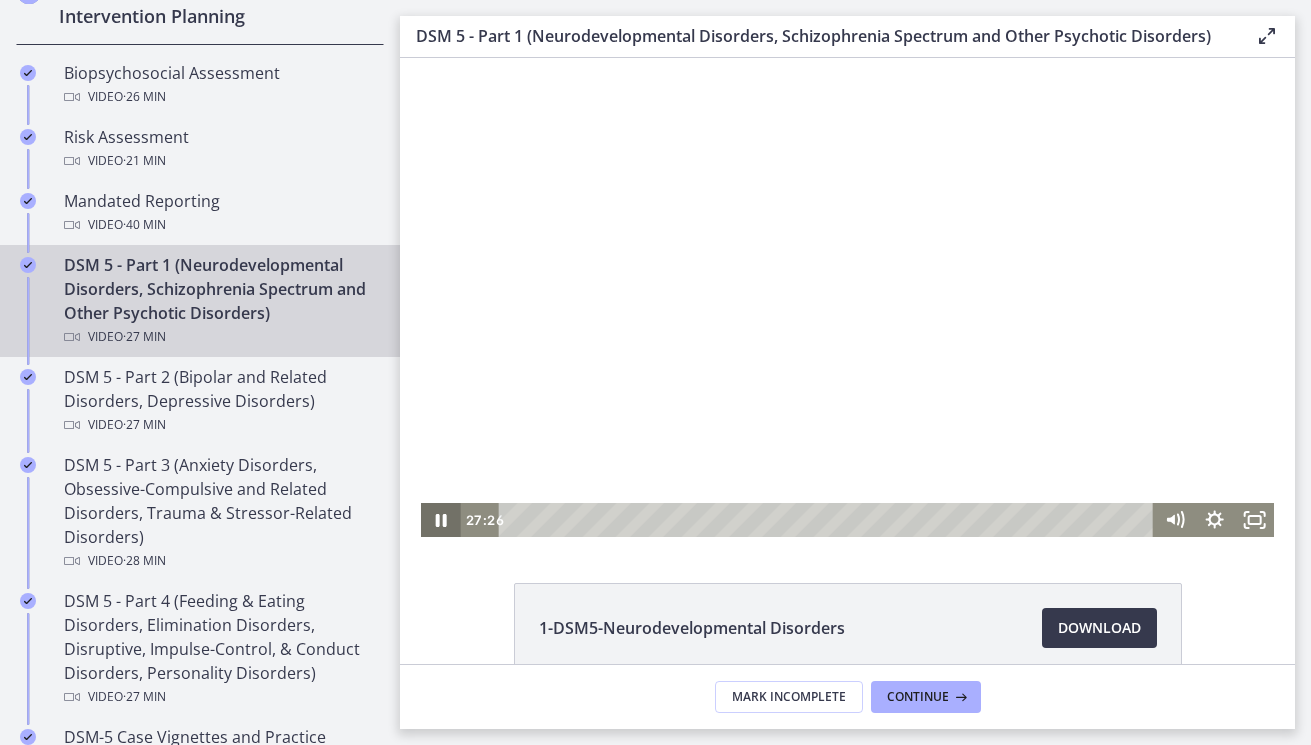 click 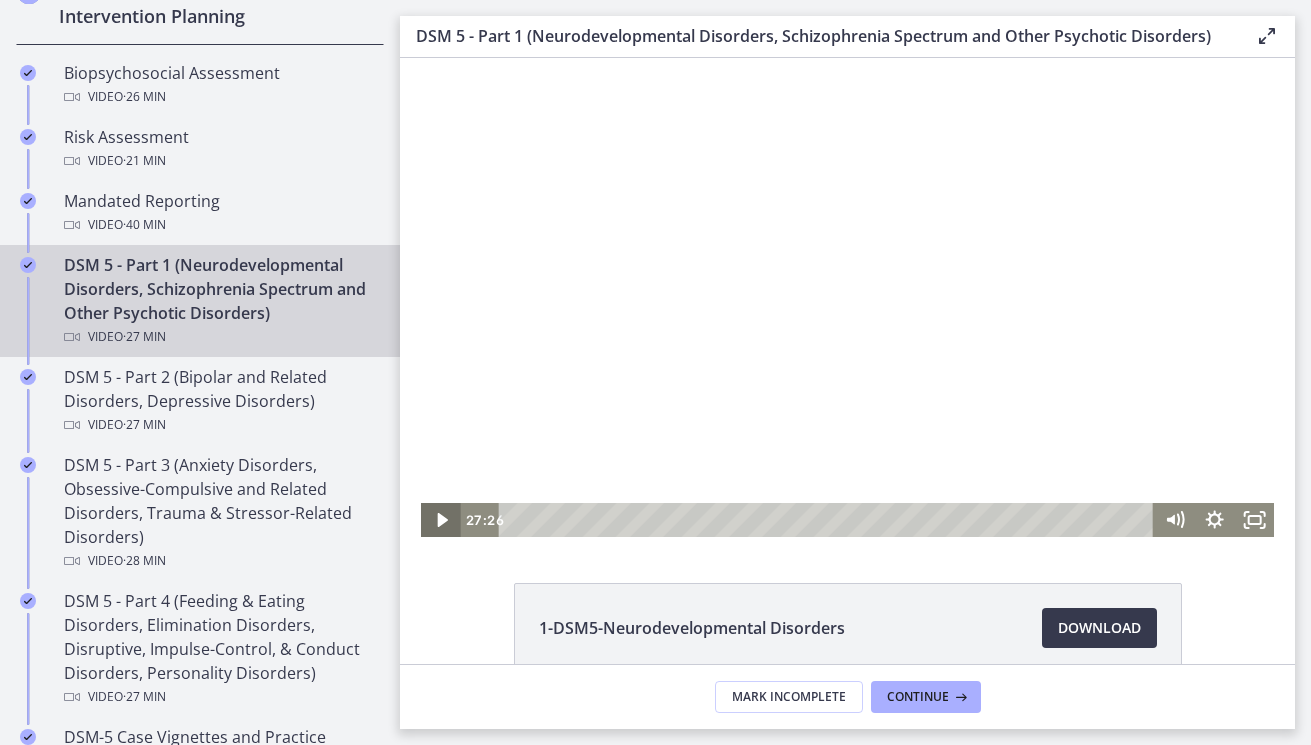 click 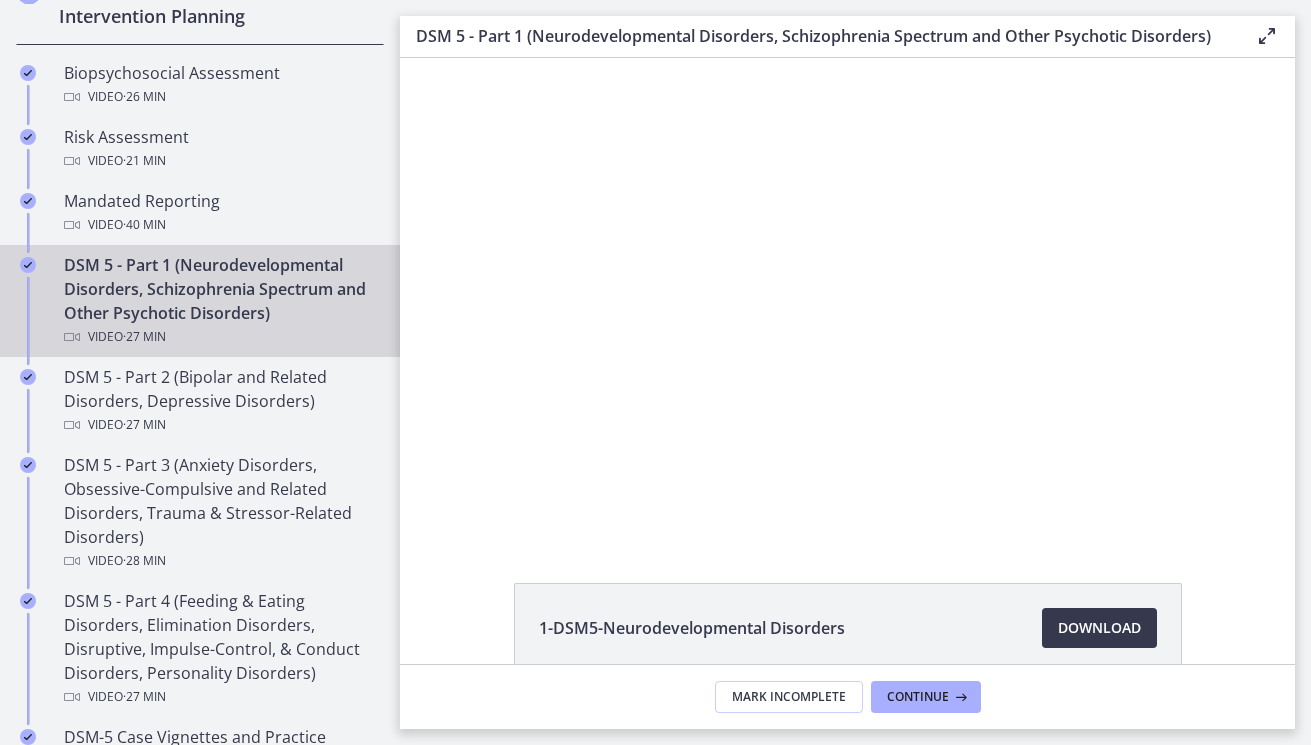 scroll, scrollTop: 0, scrollLeft: 0, axis: both 